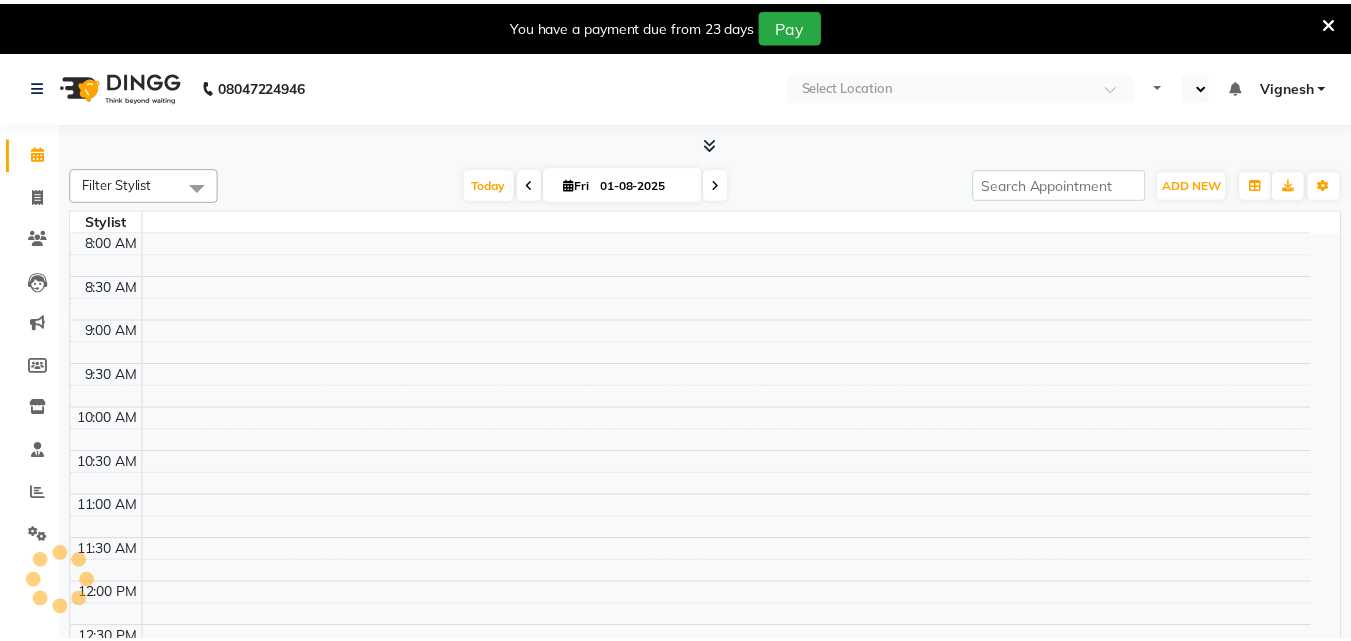 scroll, scrollTop: 0, scrollLeft: 0, axis: both 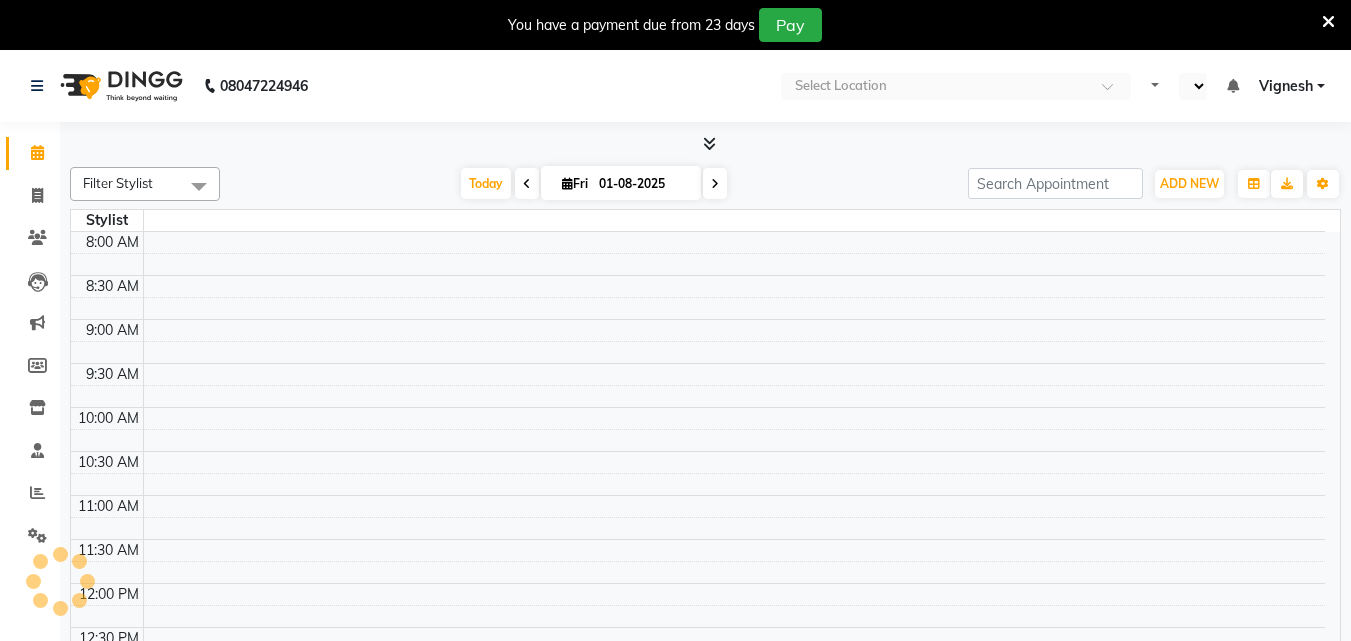 select on "en" 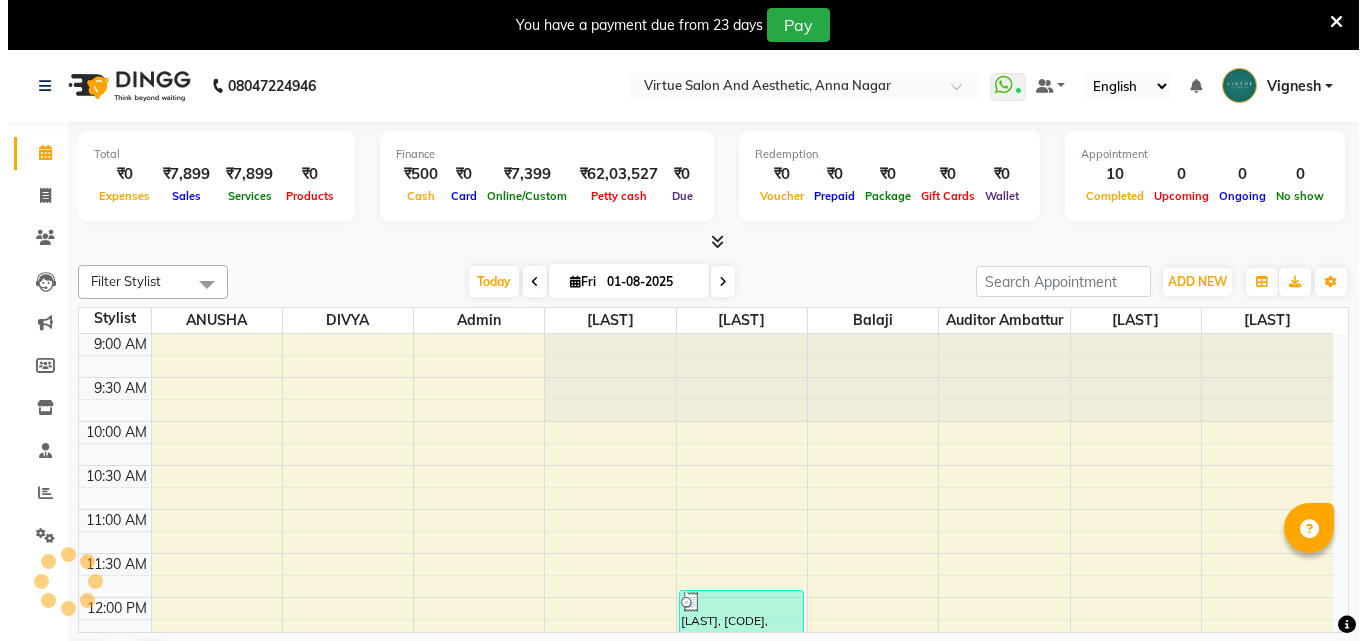 scroll, scrollTop: 0, scrollLeft: 0, axis: both 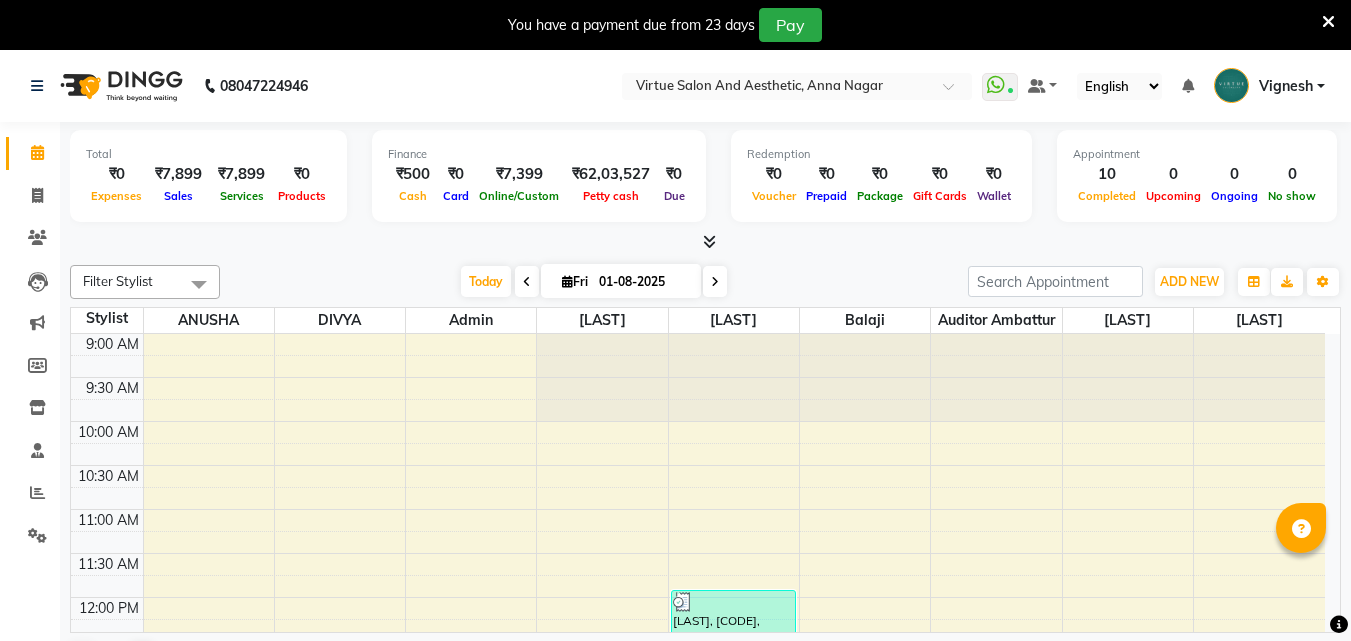 click at bounding box center [1328, 22] 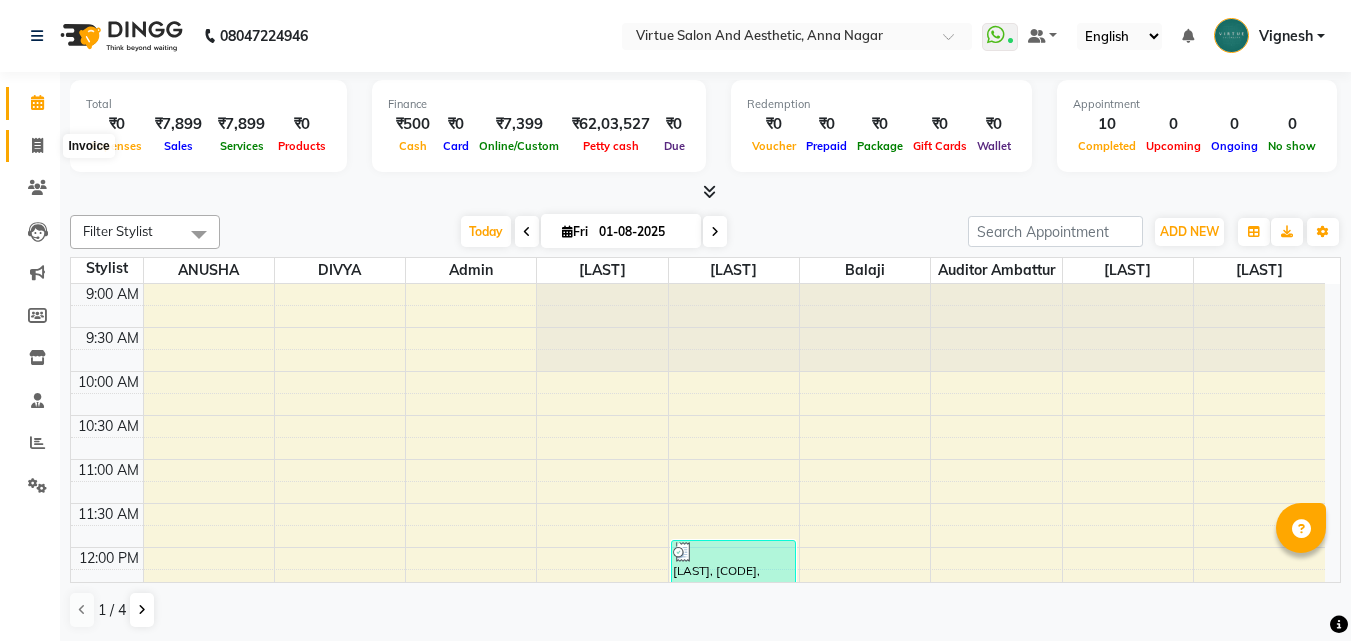 click 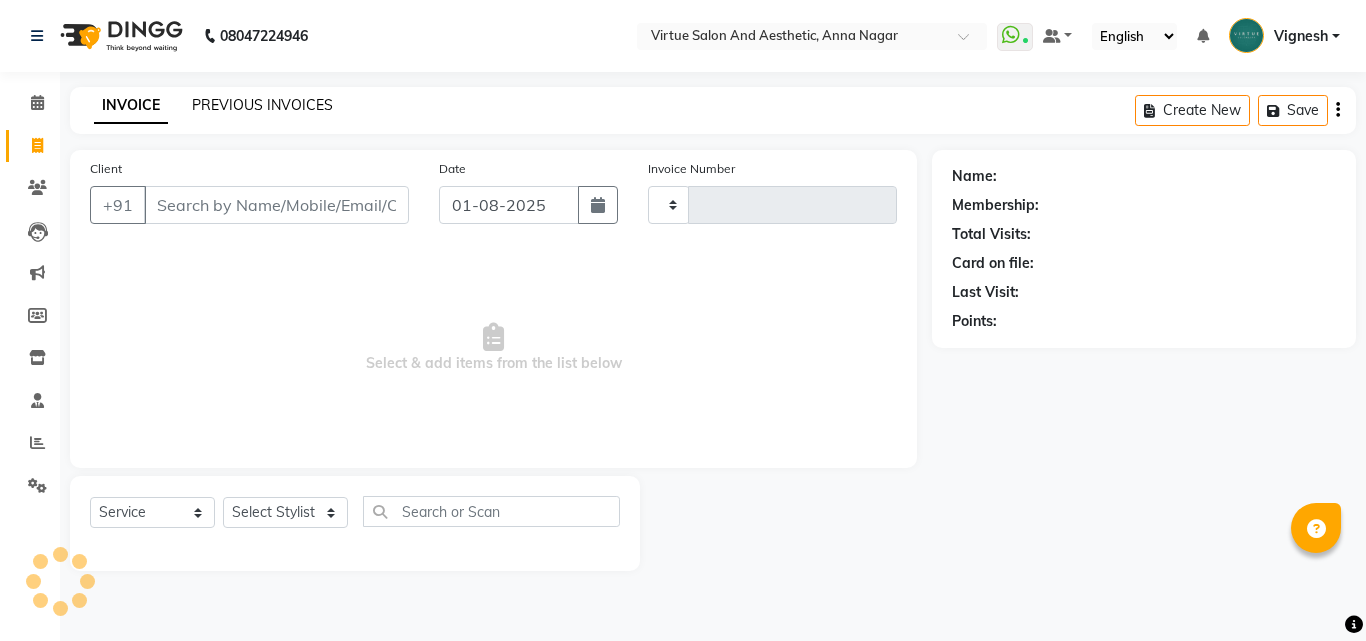 click on "PREVIOUS INVOICES" 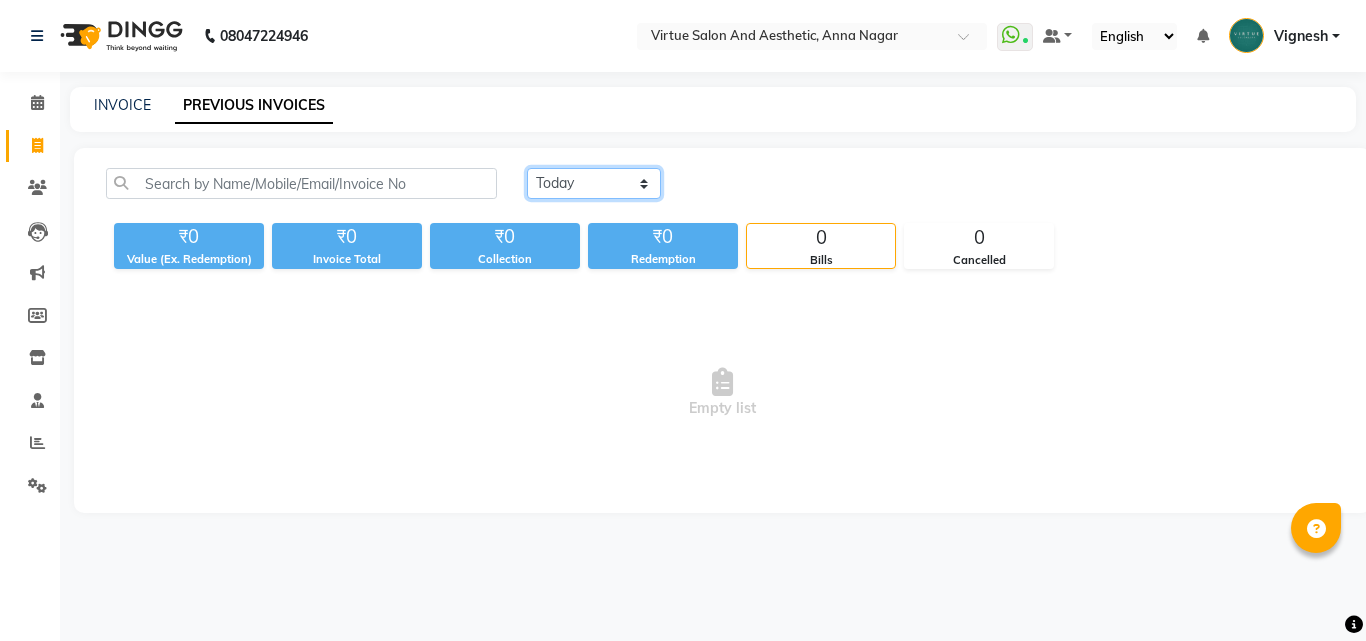 click on "Today Yesterday Custom Range" 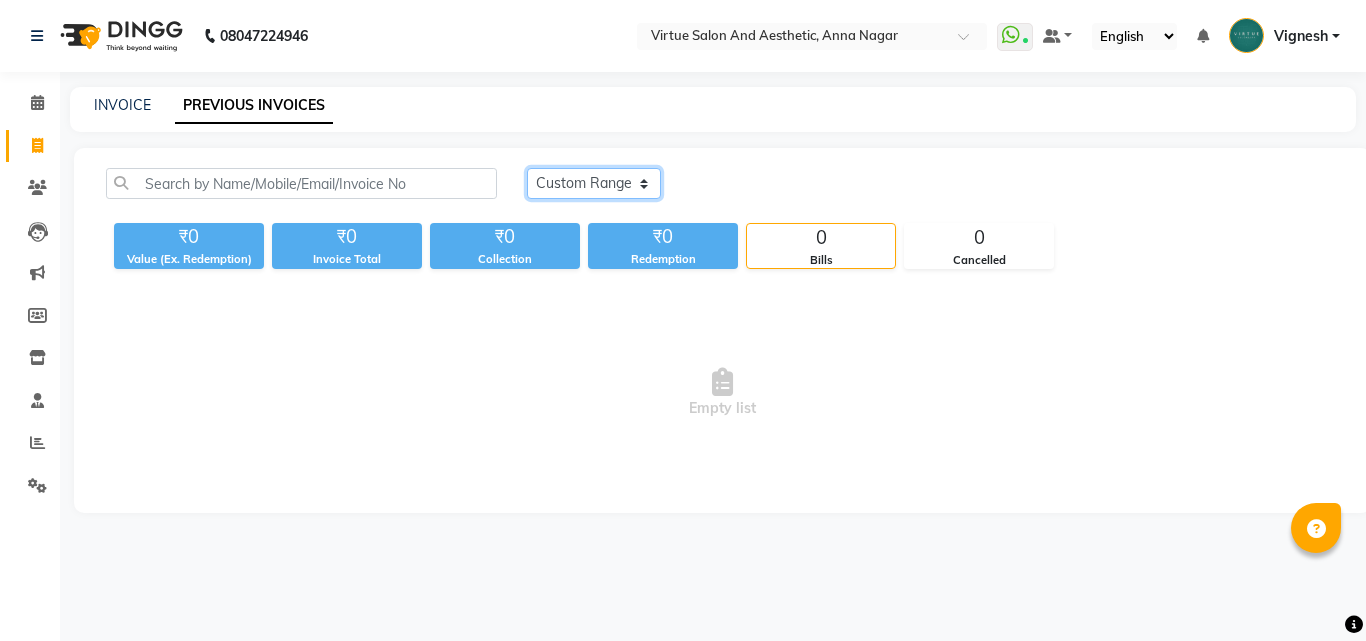 click on "Today Yesterday Custom Range" 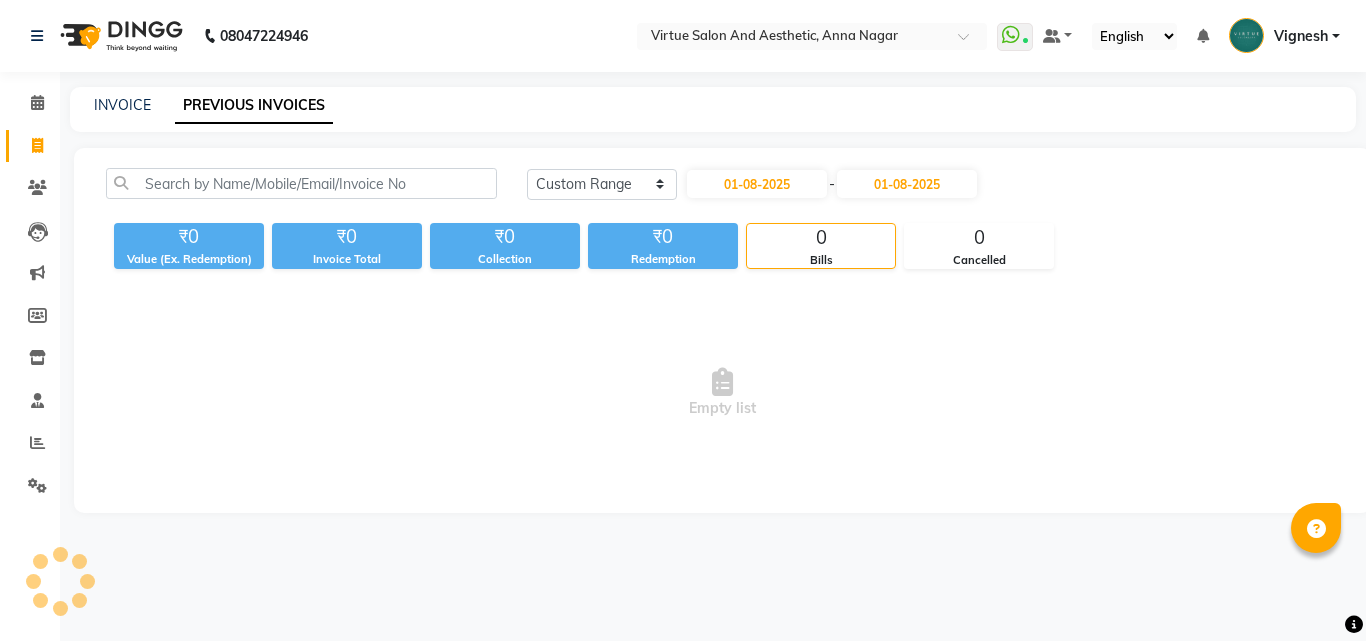 click on "Today Yesterday Custom Range 01-08-2025 - 01-08-2025 ₹0 Value (Ex. Redemption) ₹0 Invoice Total  ₹0 Collection ₹0 Redemption 0 Bills 0 Cancelled  Empty list" 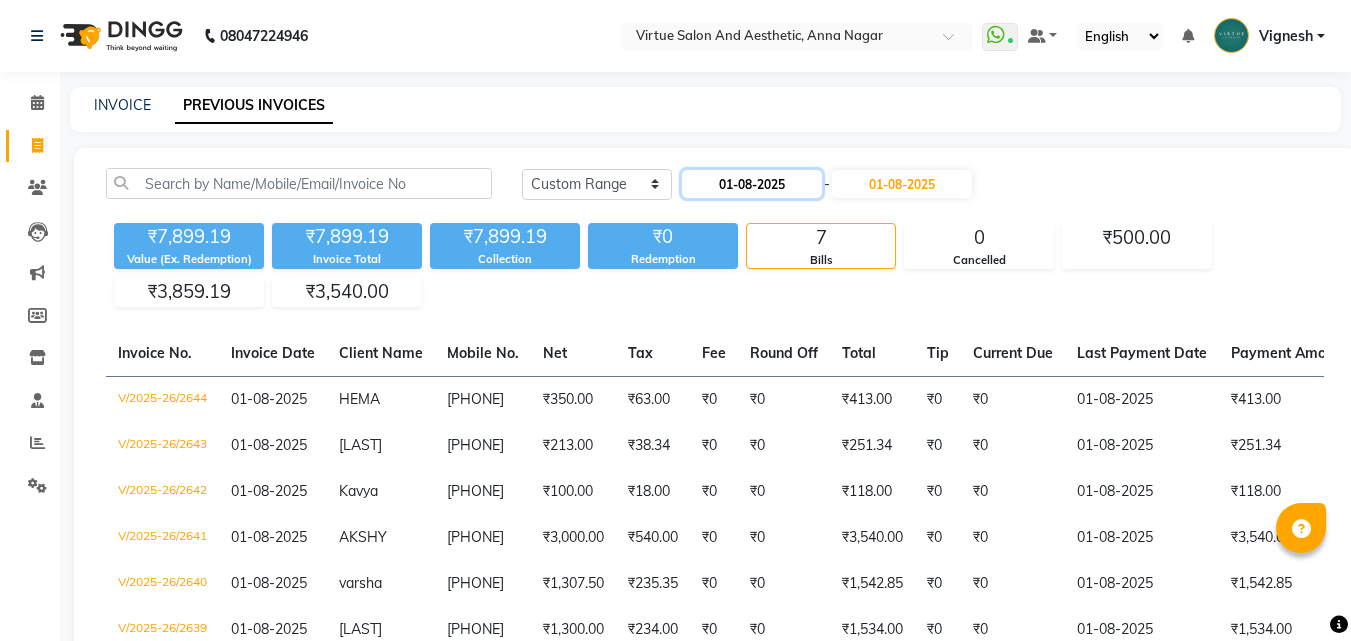 click on "01-08-2025" 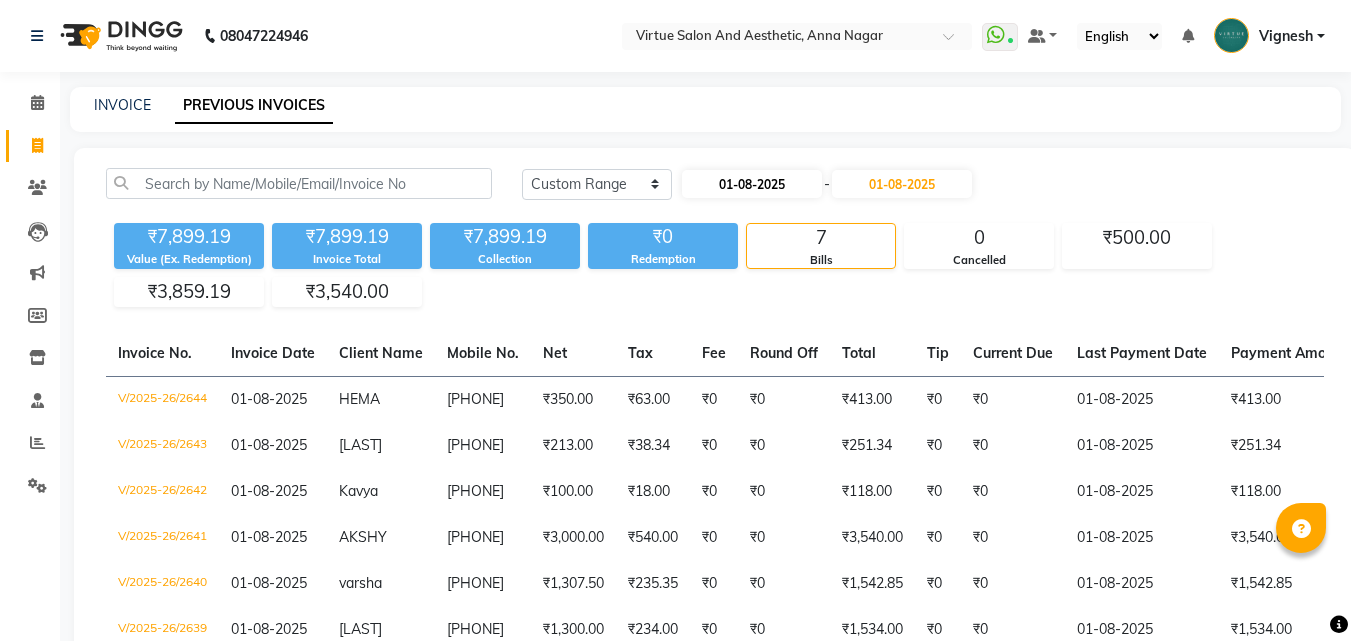 select on "8" 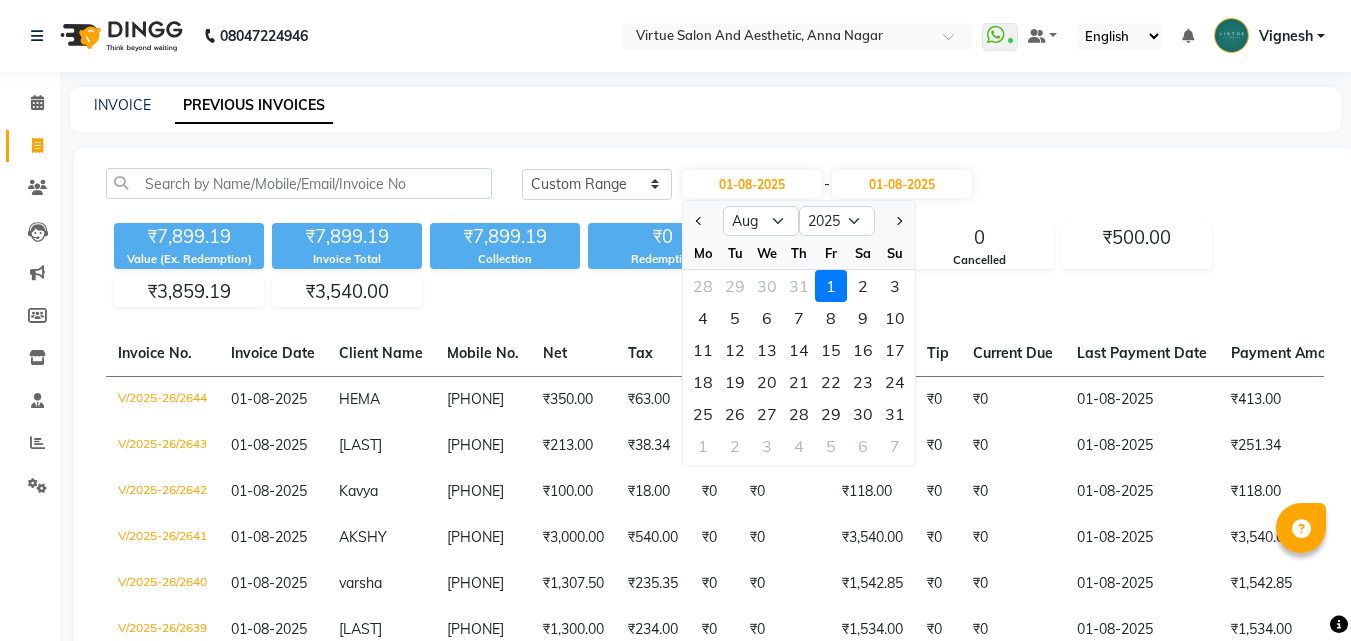 click 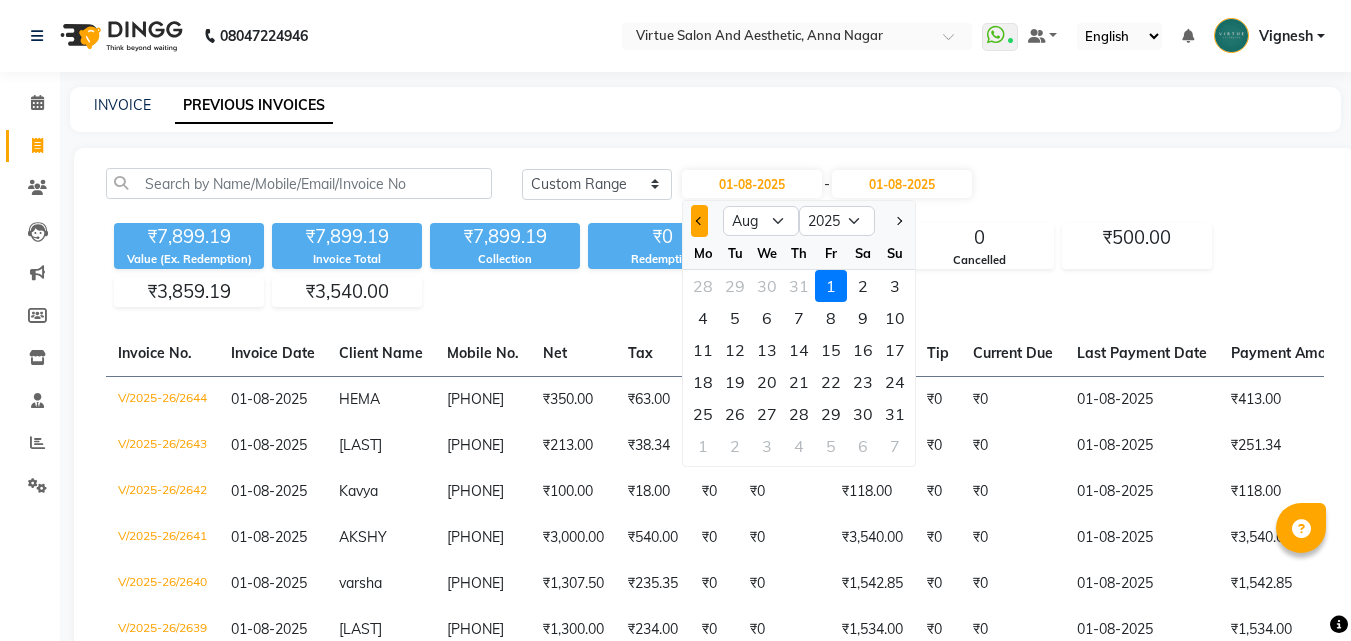 click 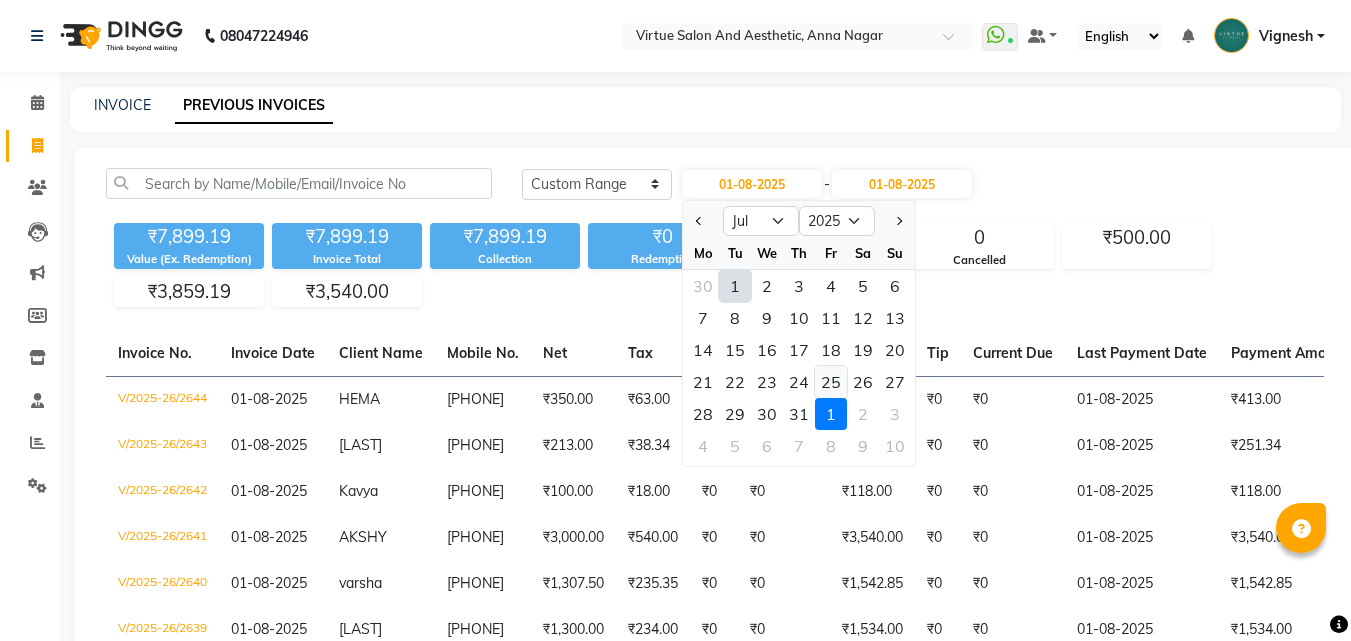 click on "25" 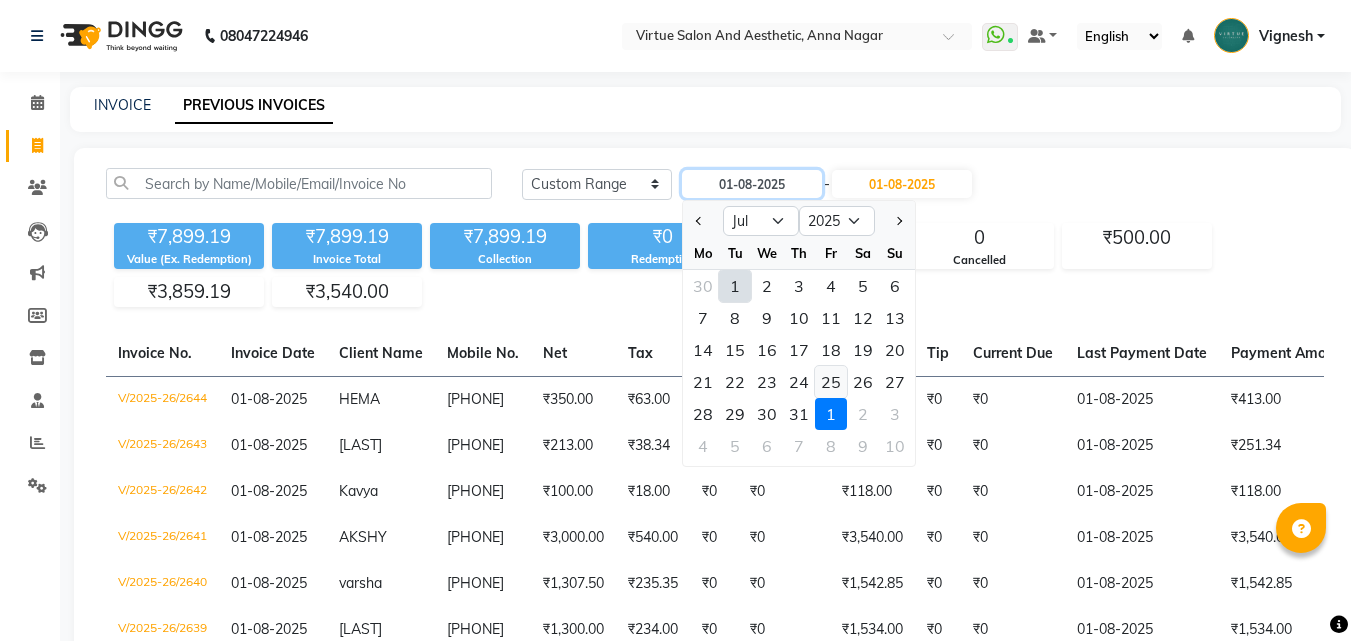 type on "25-07-2025" 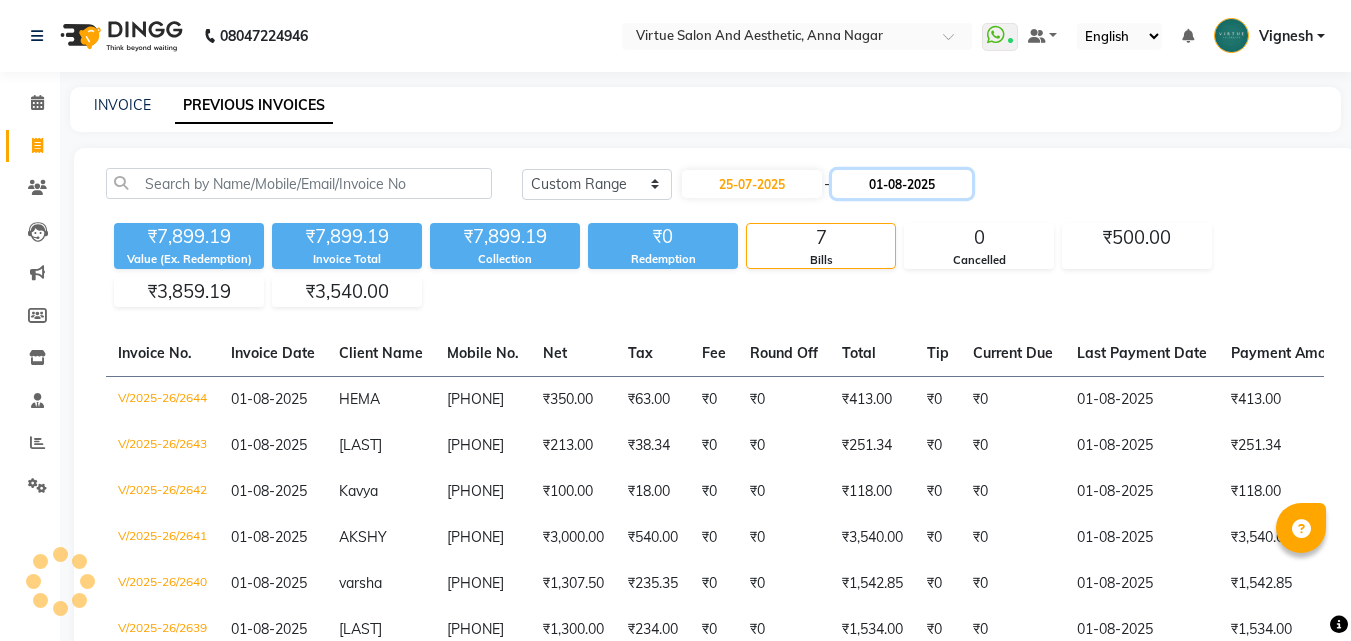 click on "01-08-2025" 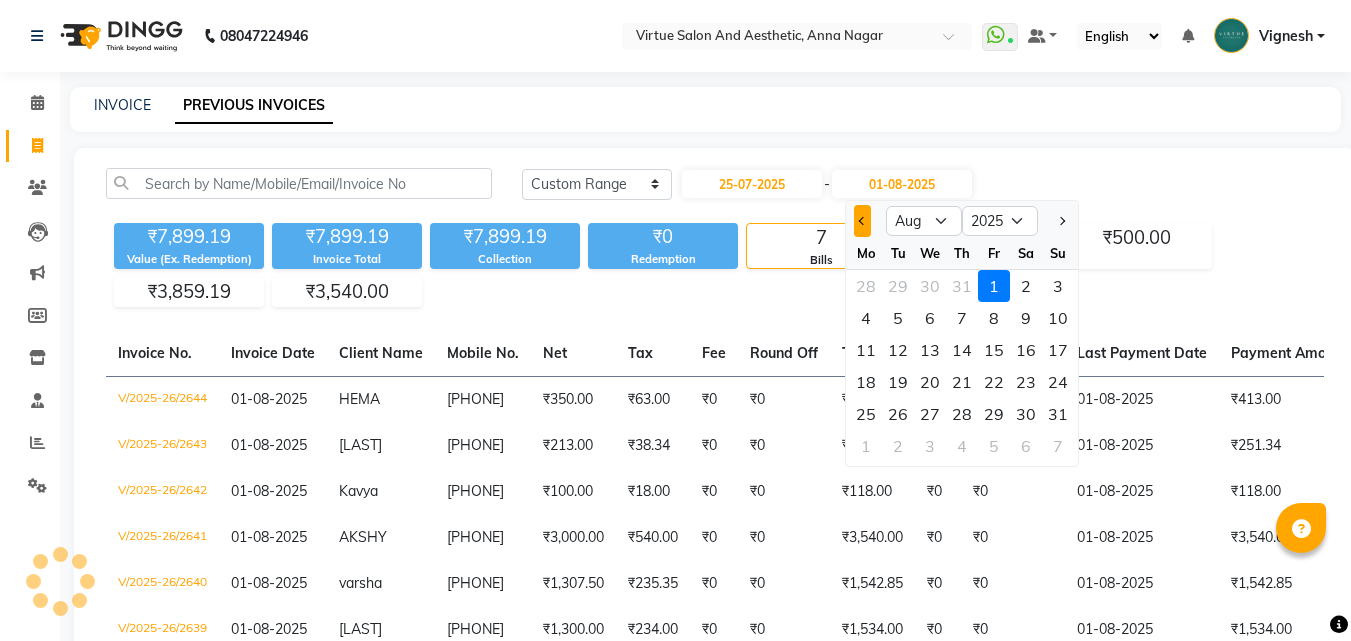 click 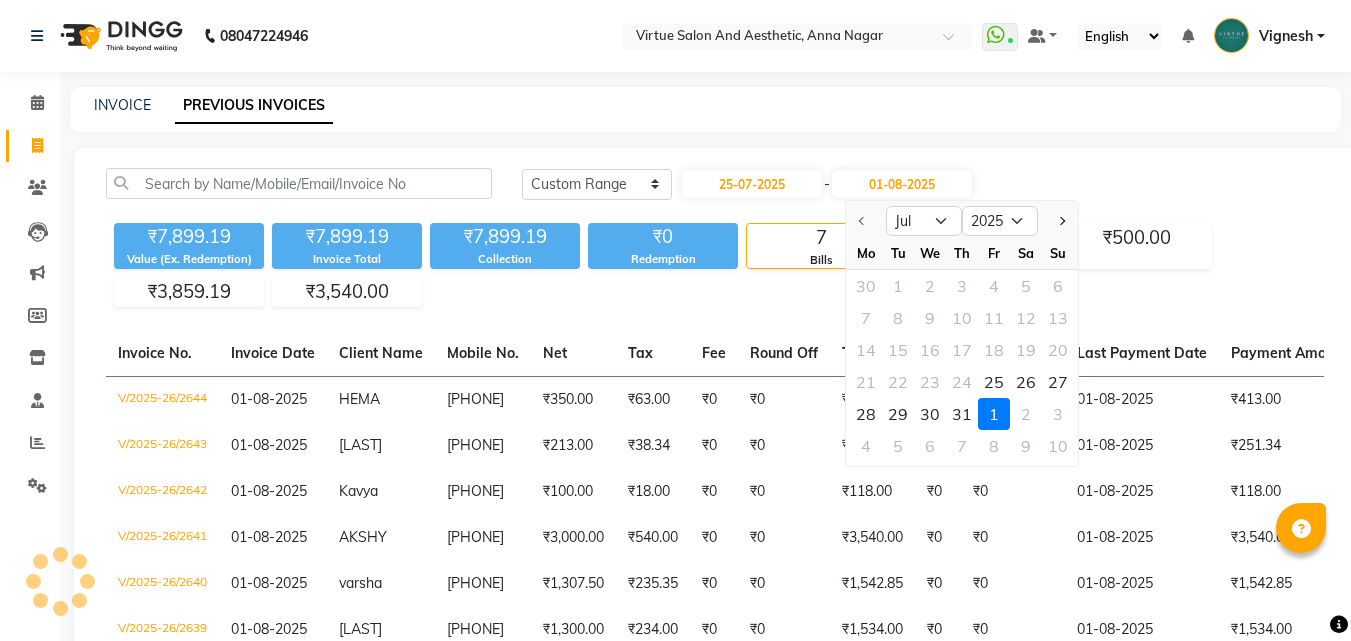 click on "25" 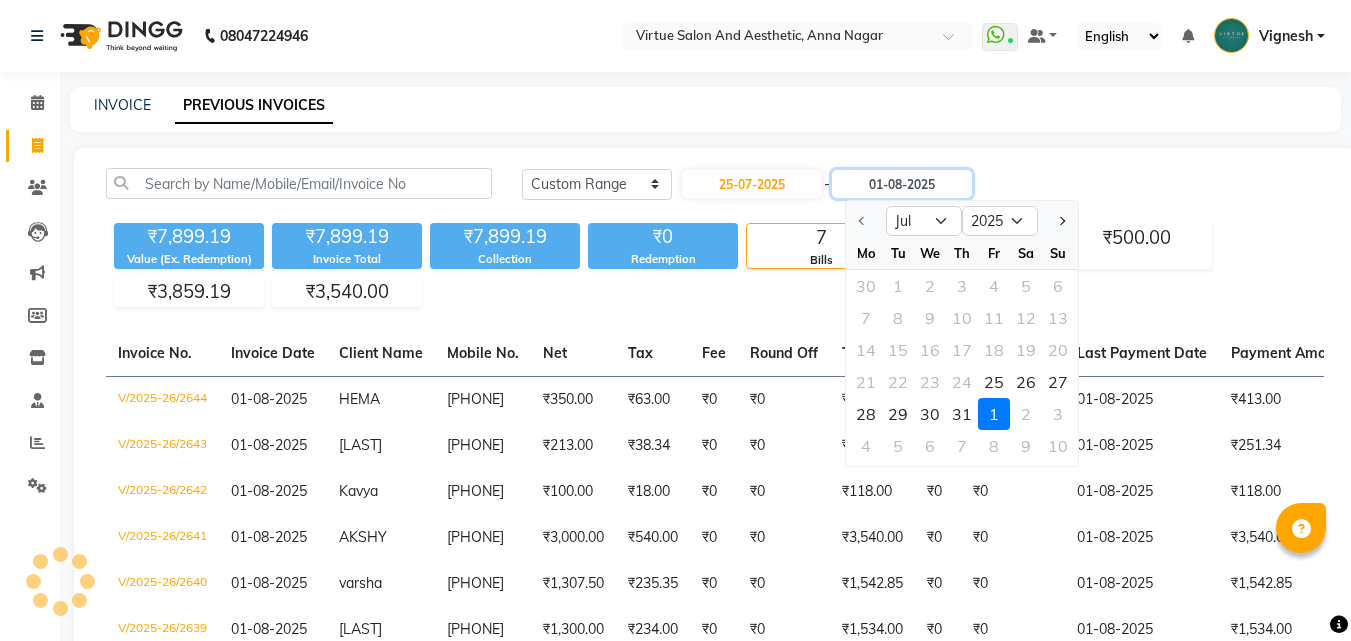 type on "25-07-2025" 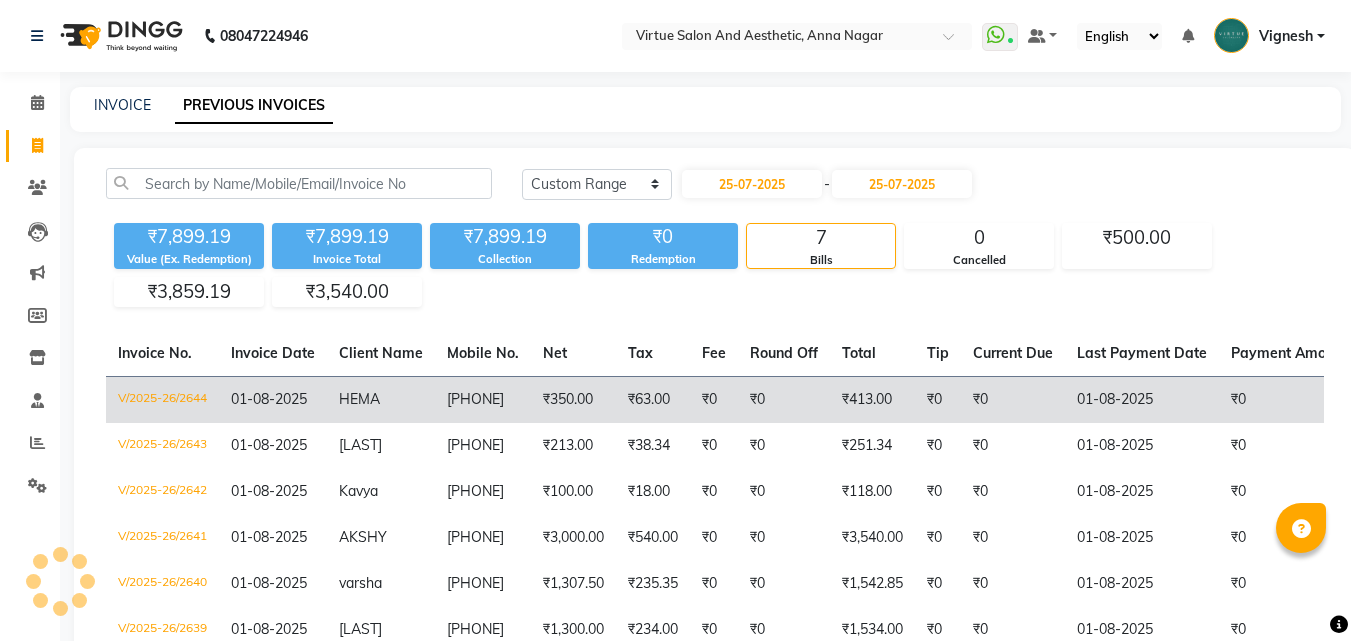 click on "₹0" 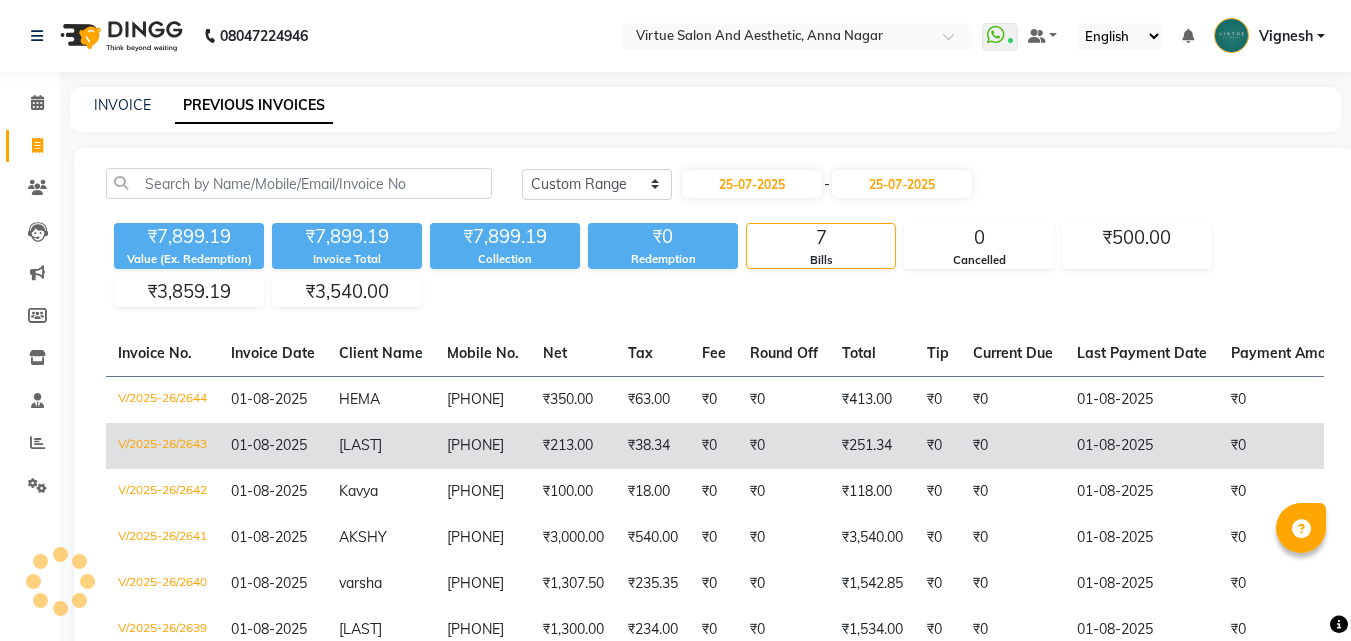 click on "8939157559" 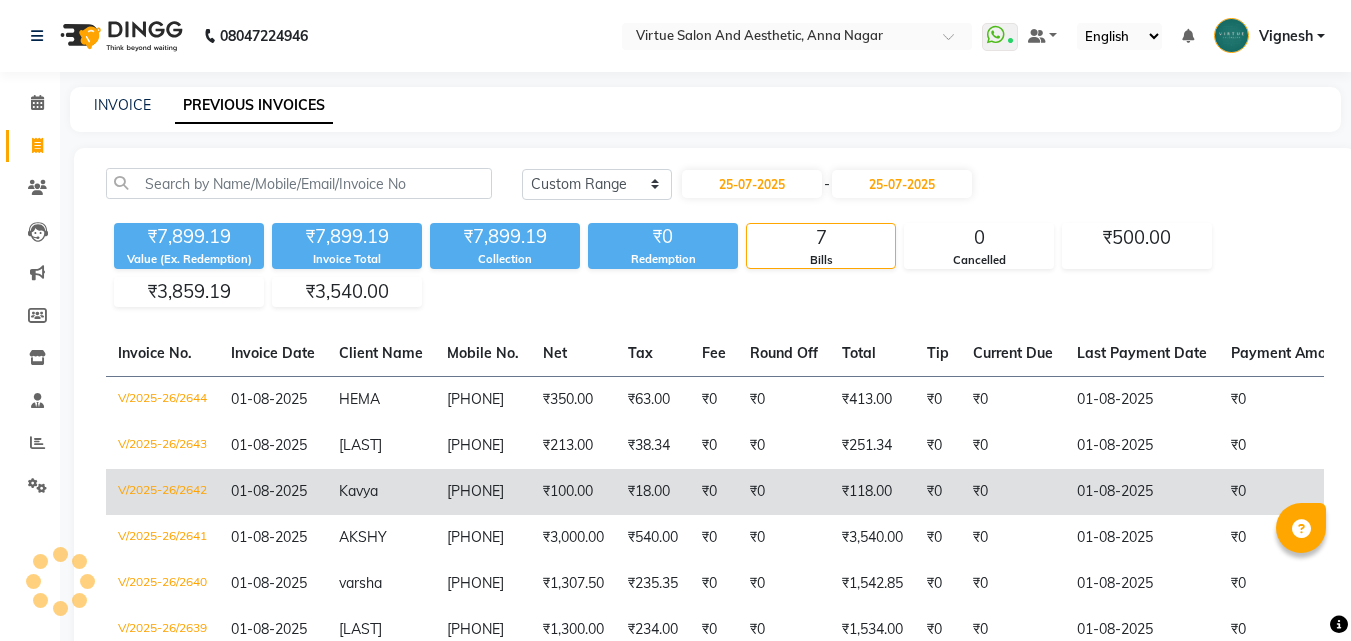 click on "9489412828" 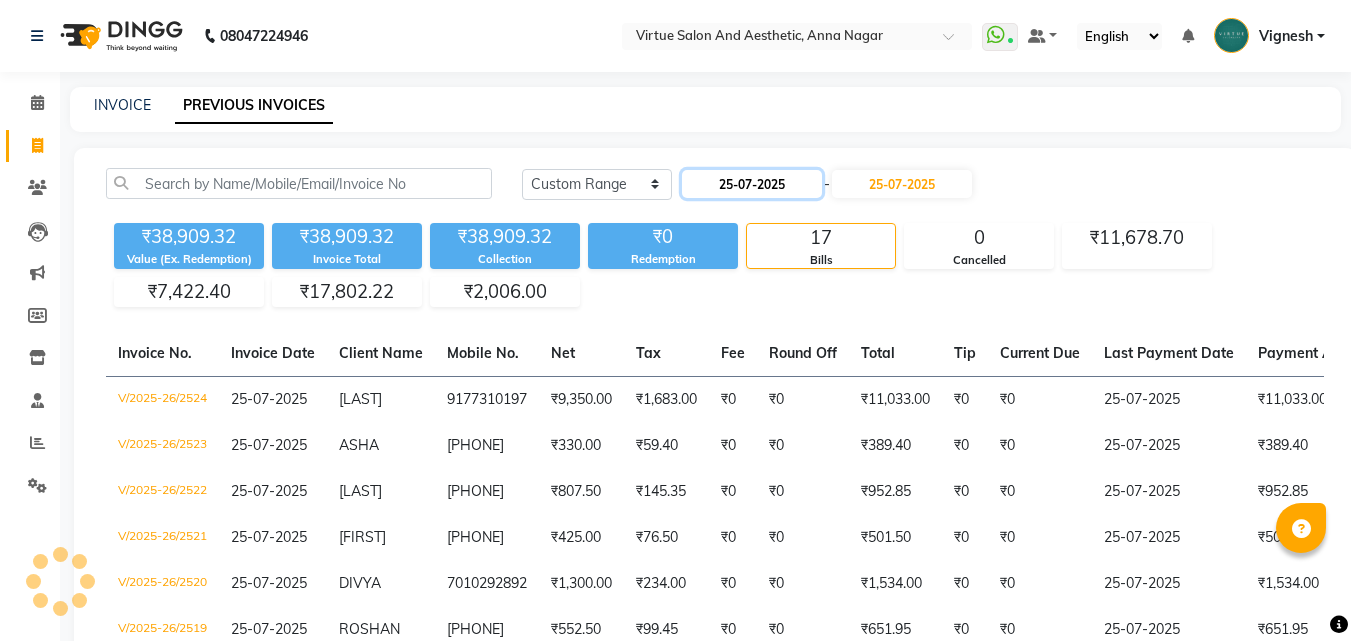 click on "25-07-2025" 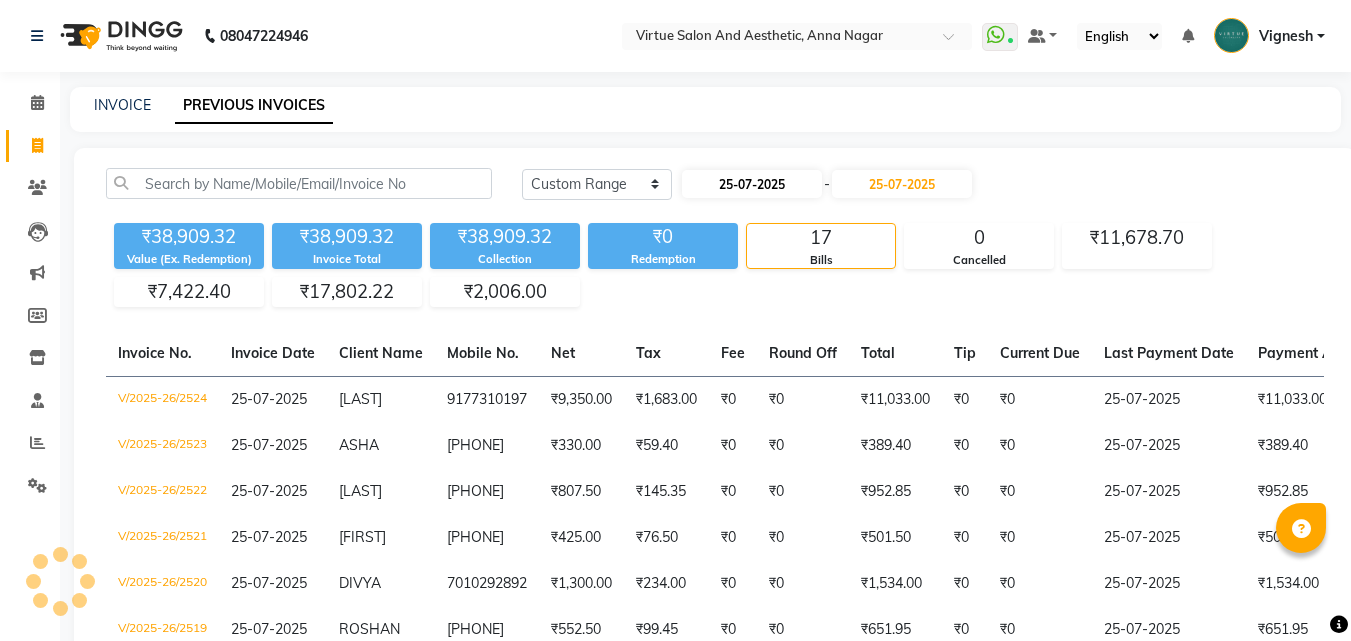 select on "7" 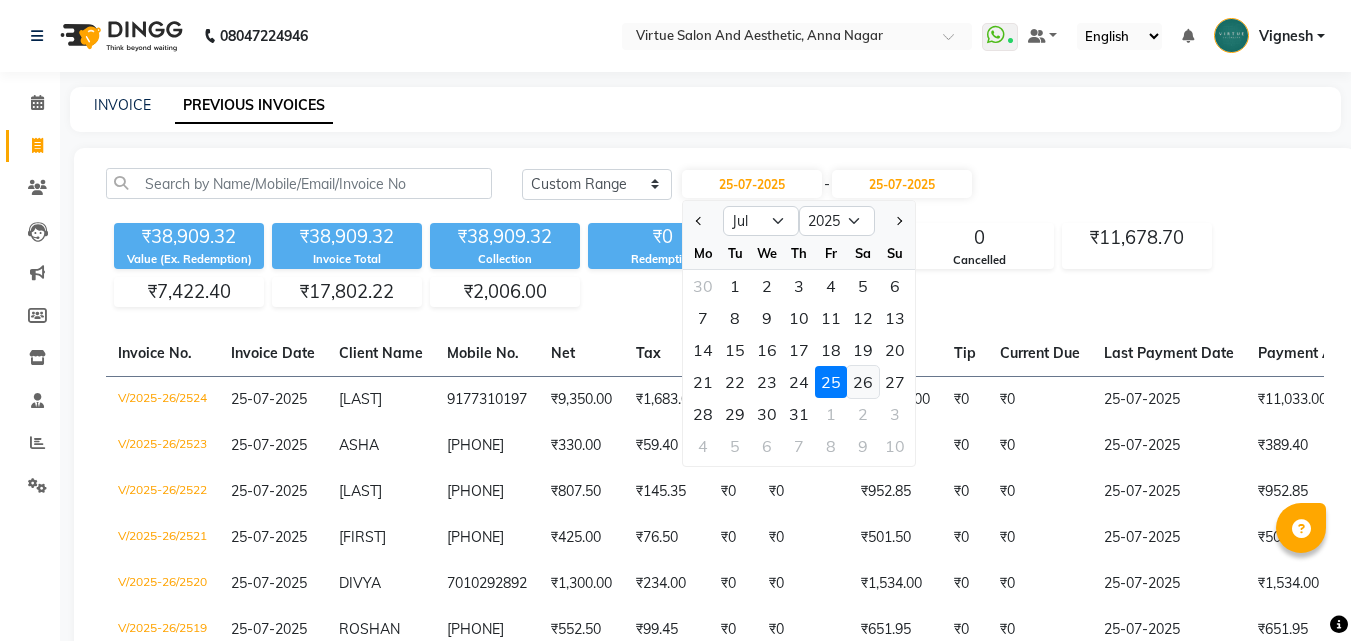 click on "26" 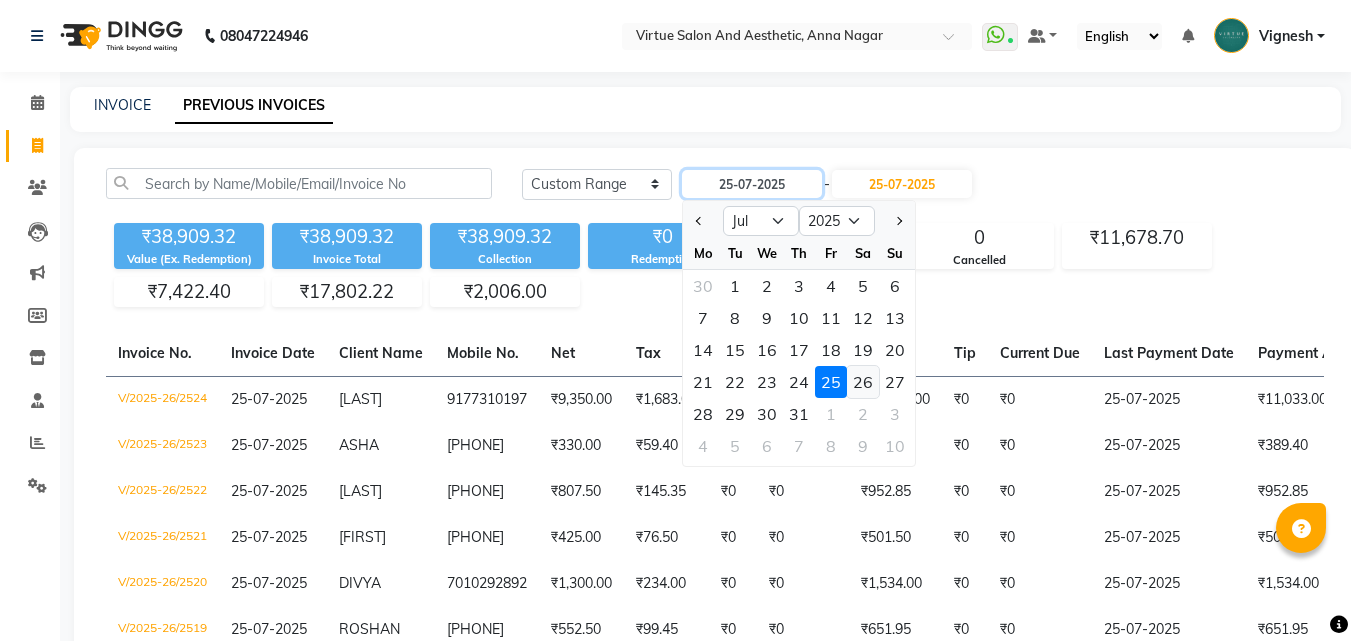 type on "26-07-2025" 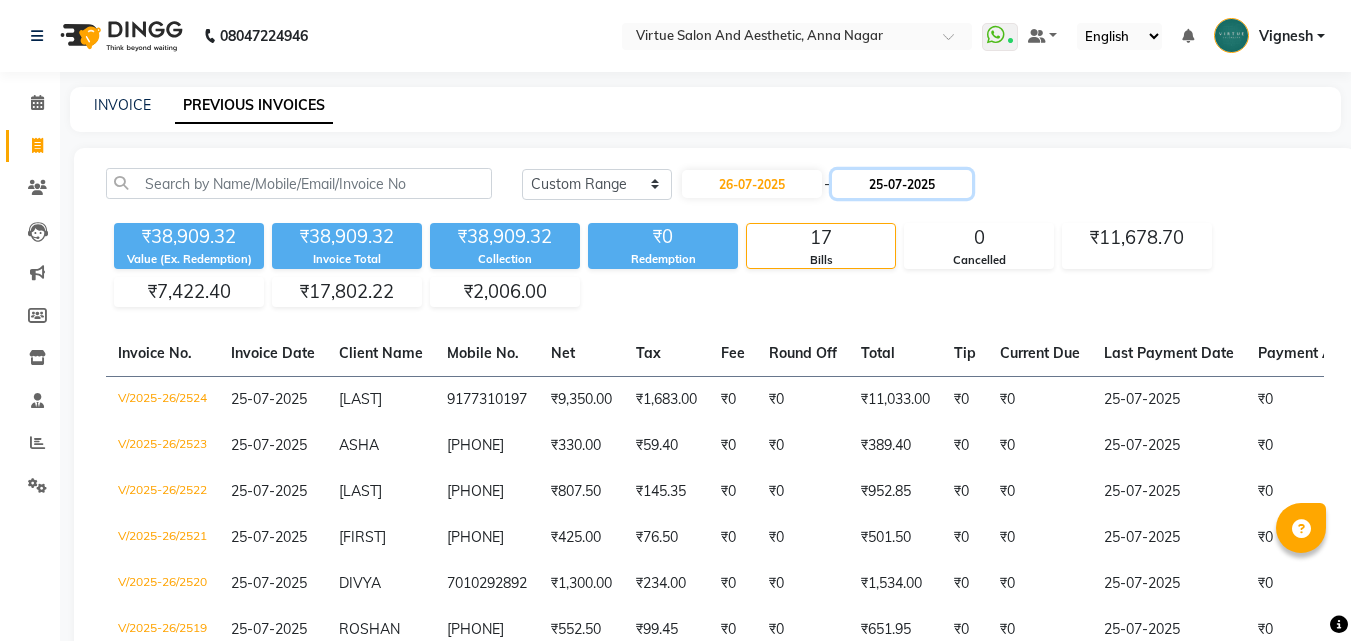 click on "25-07-2025" 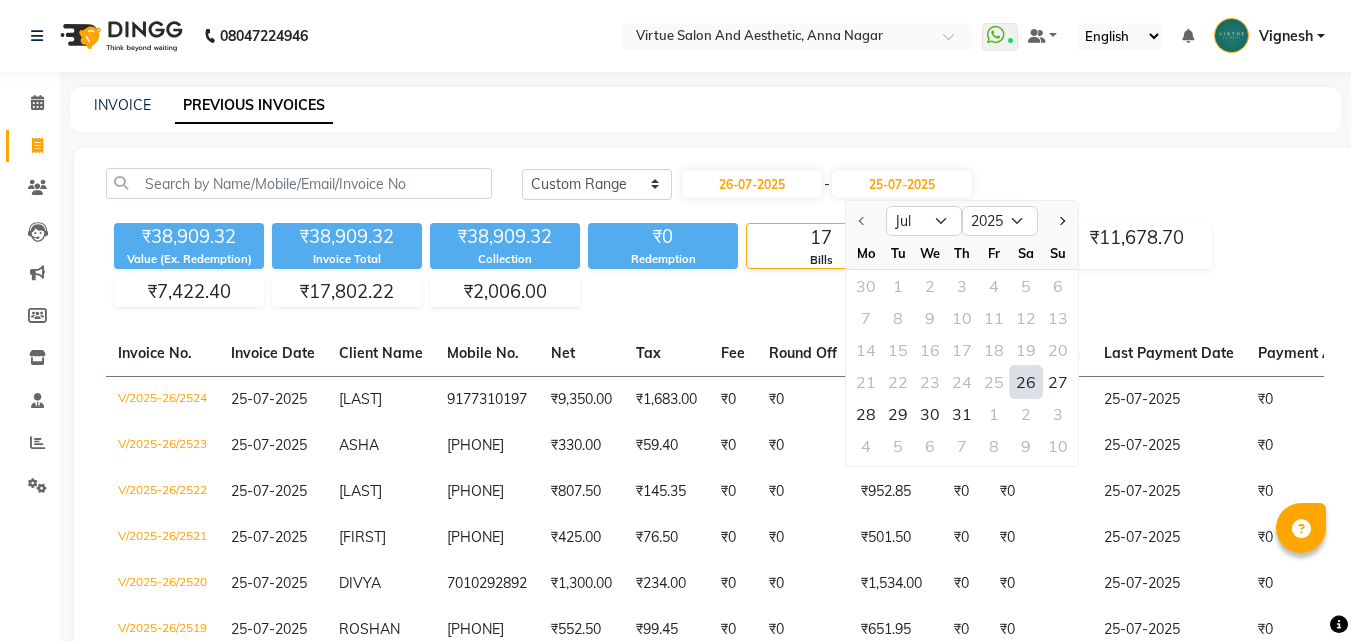 click on "26" 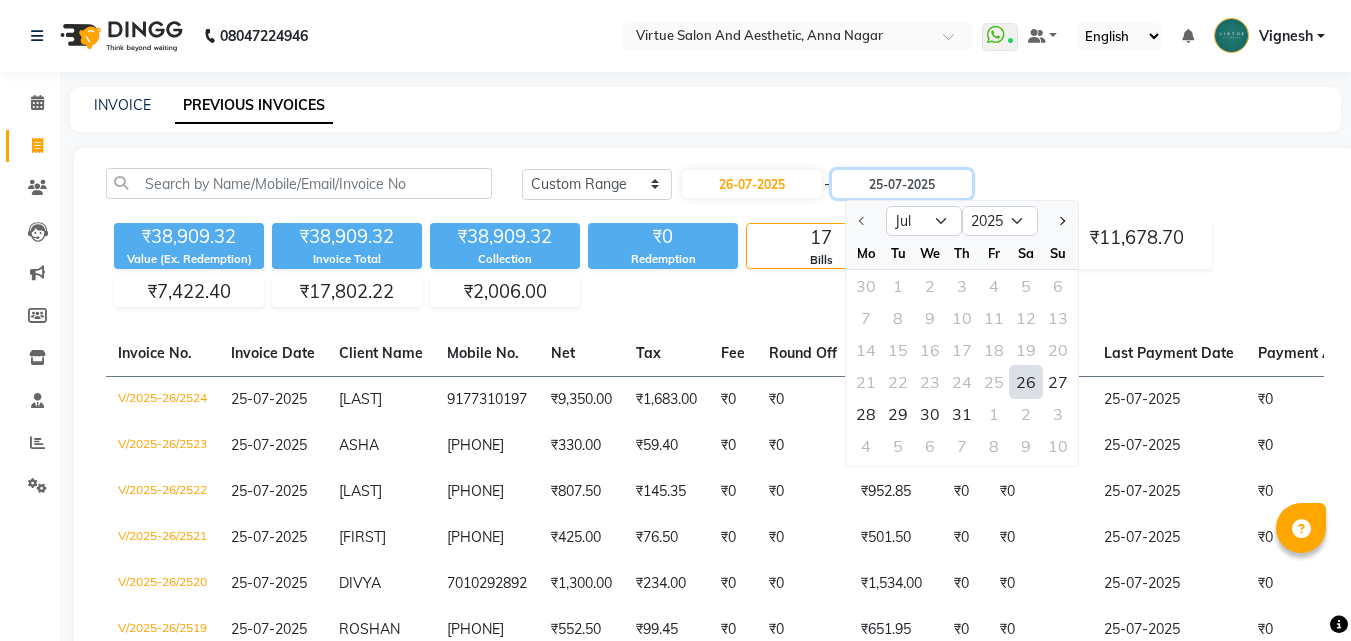 type on "26-07-2025" 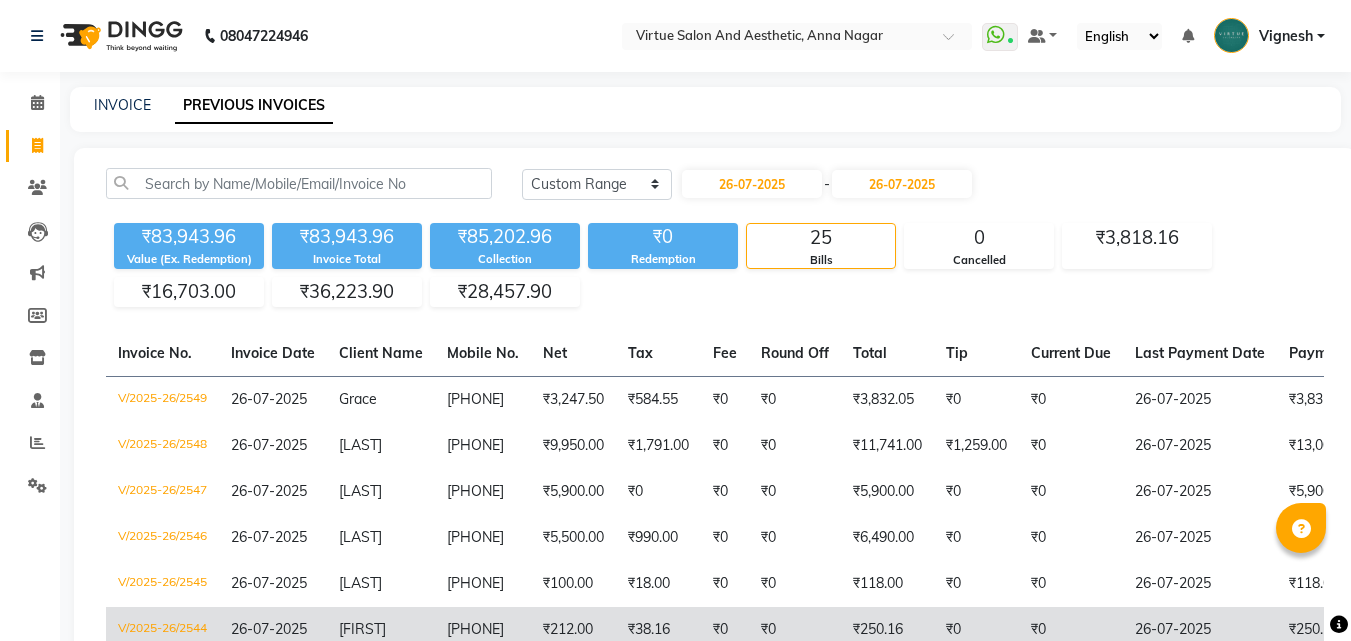 click on "₹212.00" 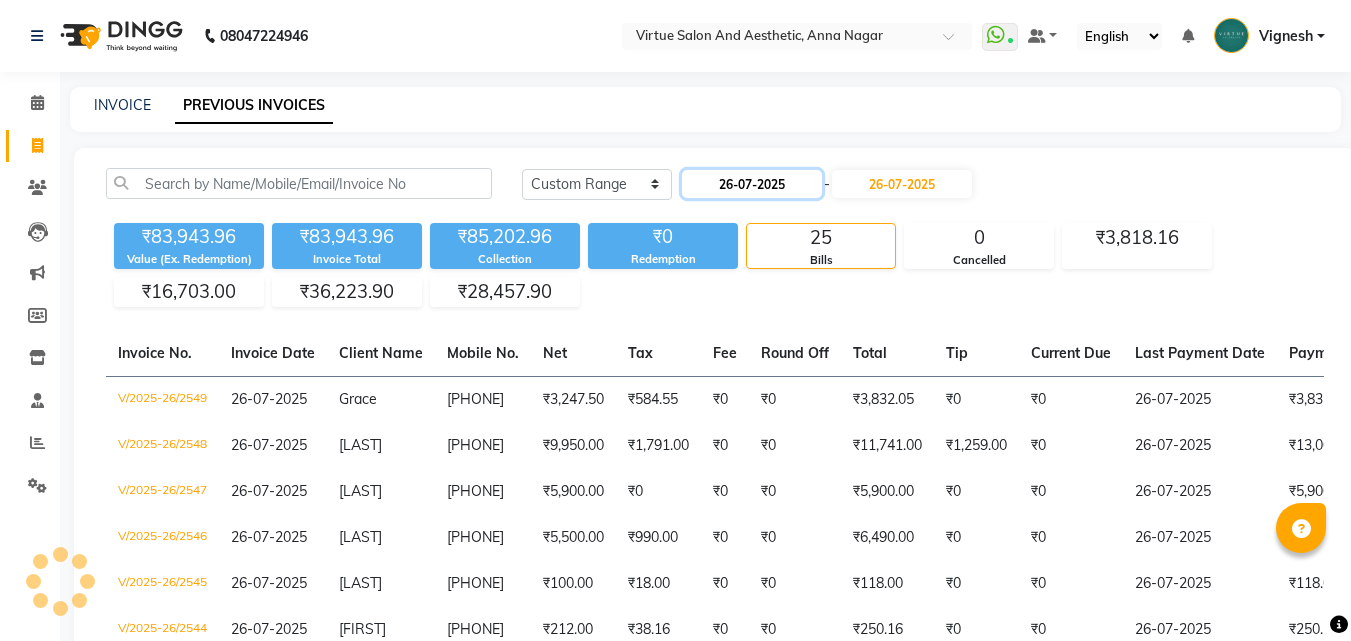 click on "26-07-2025" 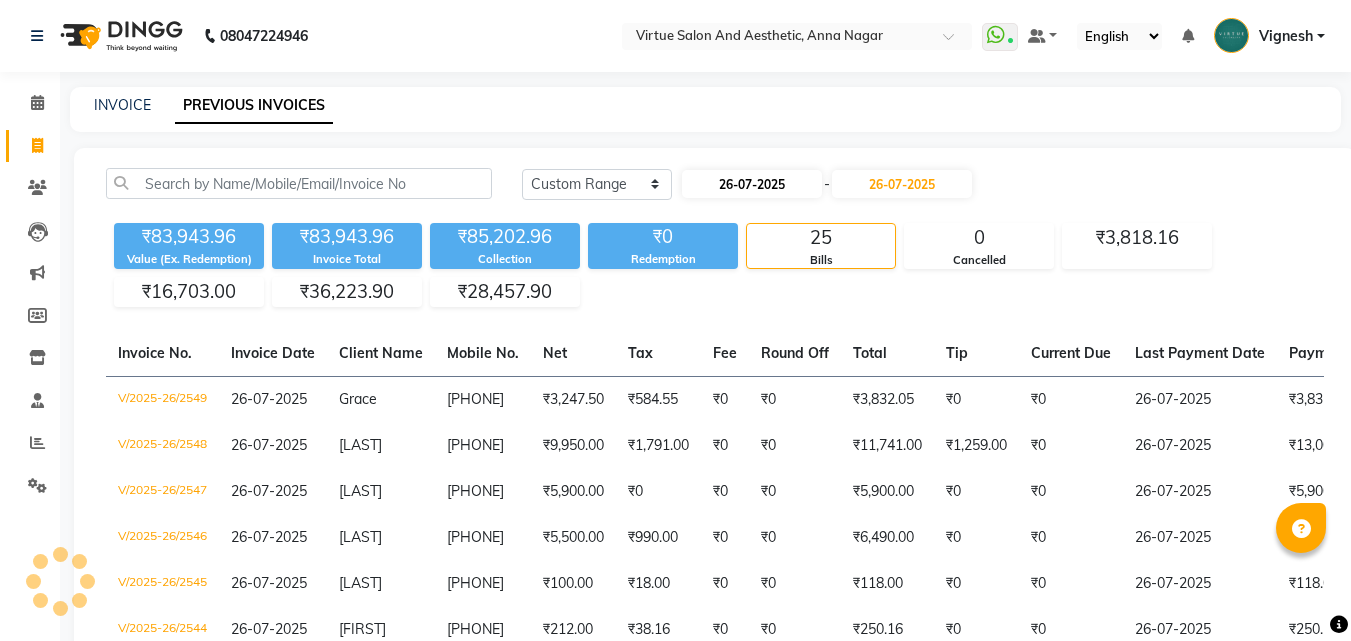 select on "7" 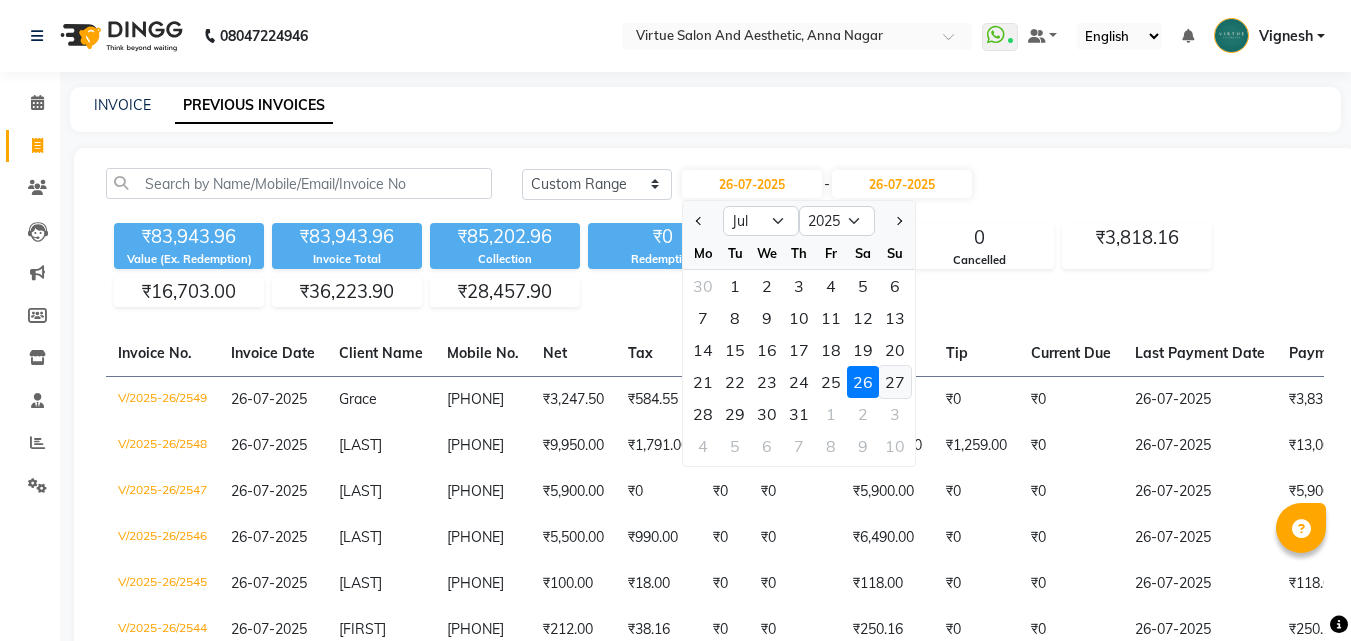 click on "27" 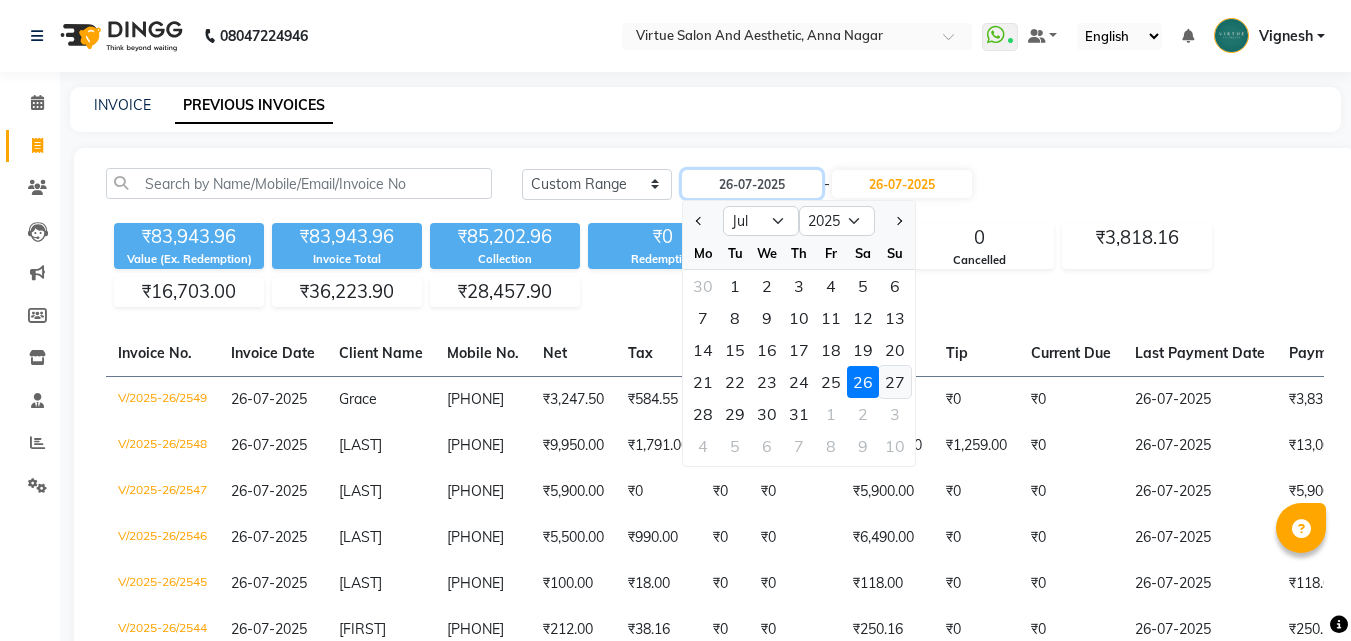 type on "27-07-2025" 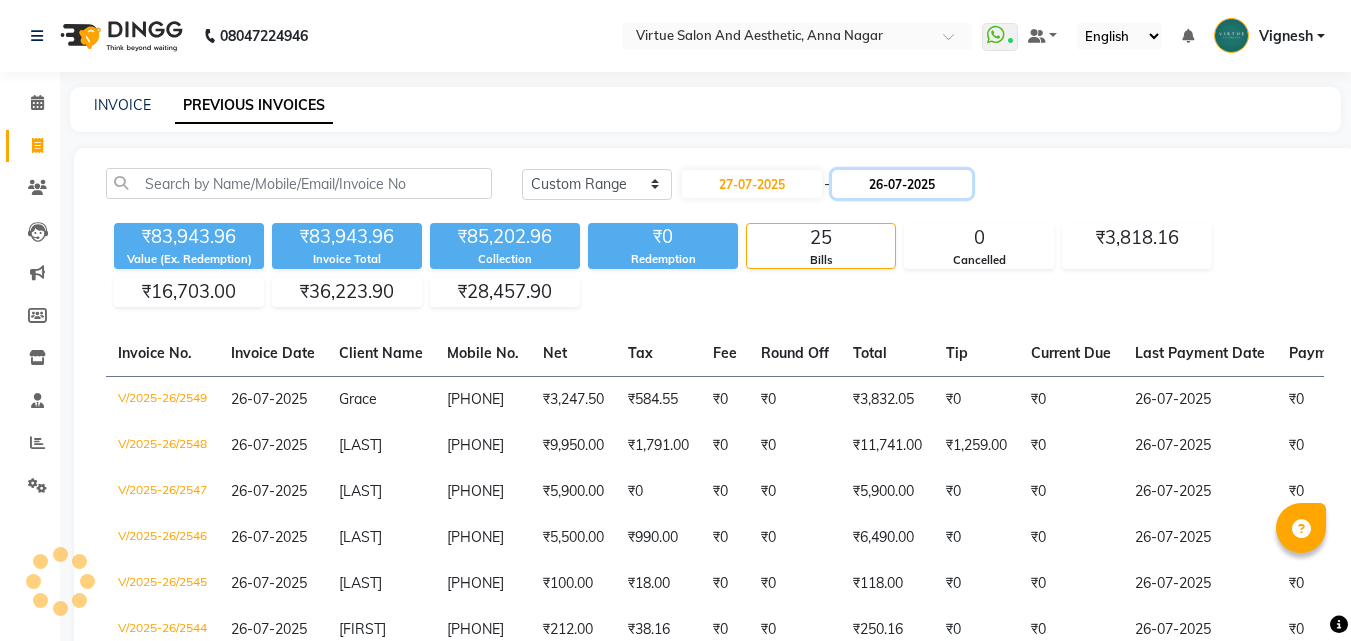 click on "26-07-2025" 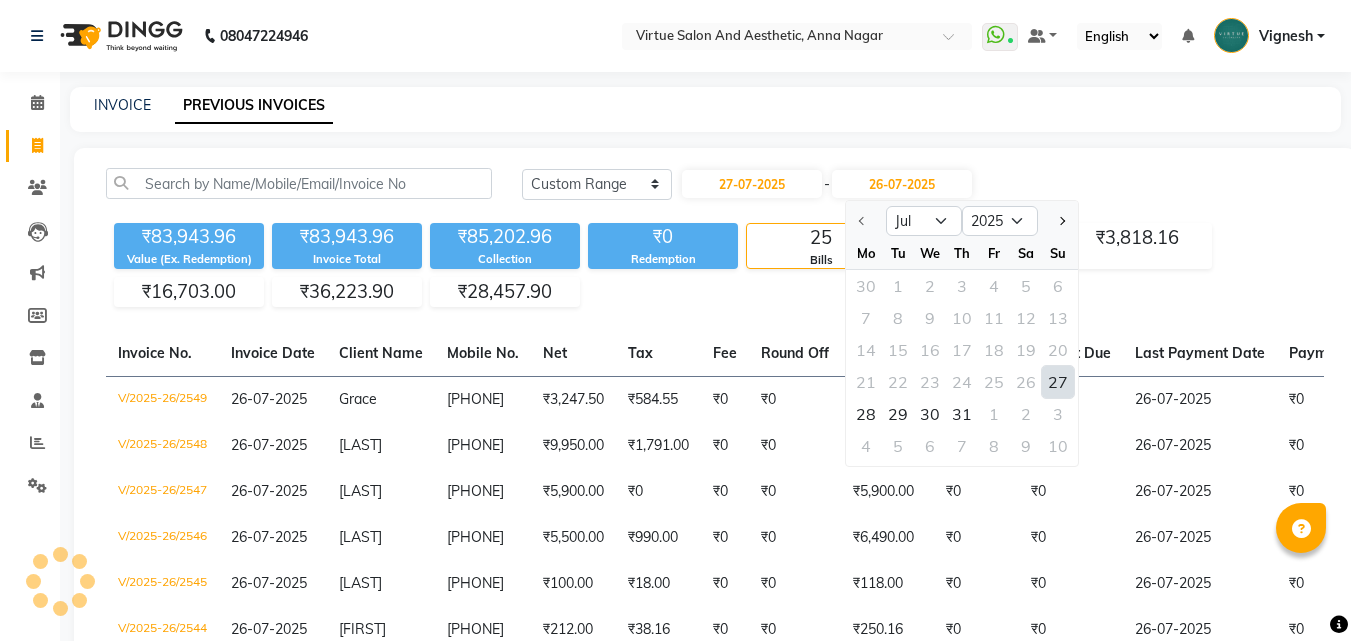 click on "27" 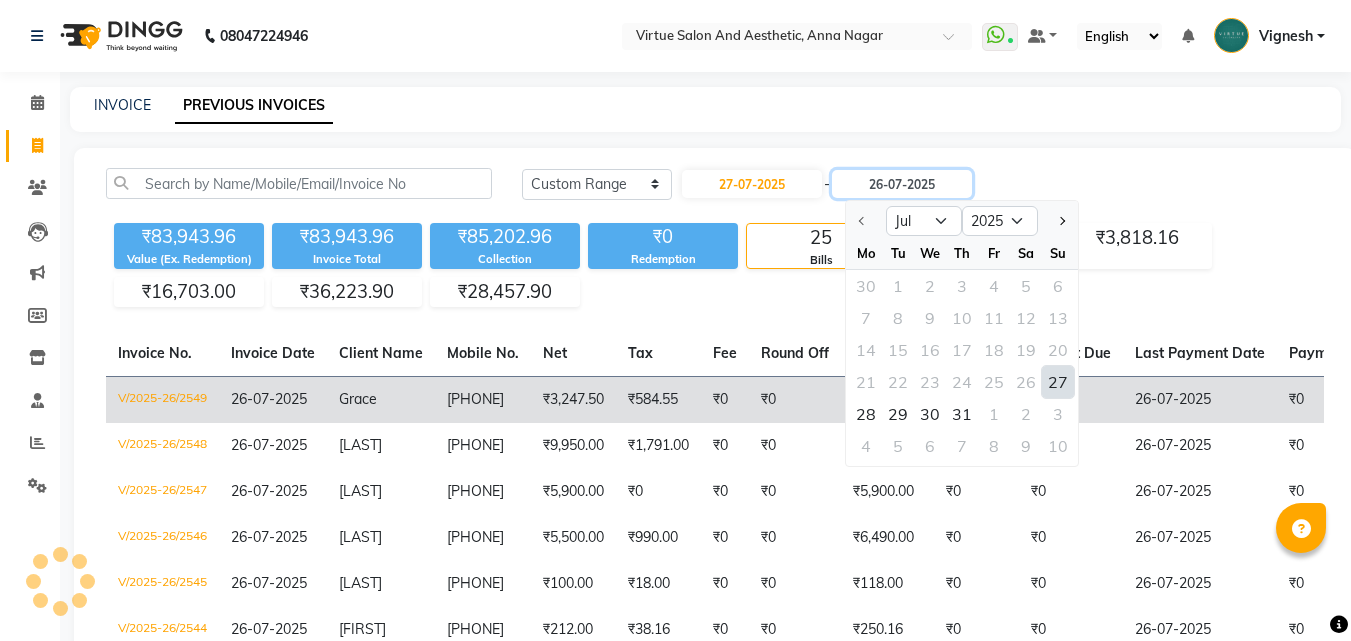 type on "27-07-2025" 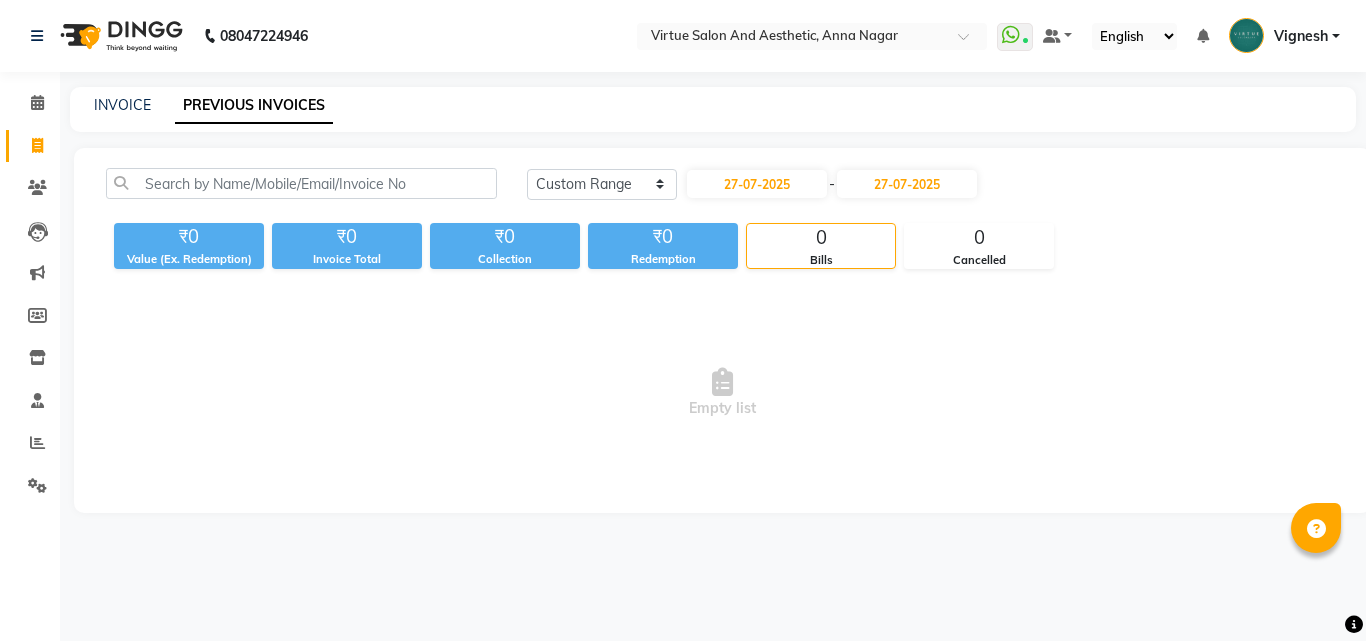 click on "Empty list" at bounding box center (722, 393) 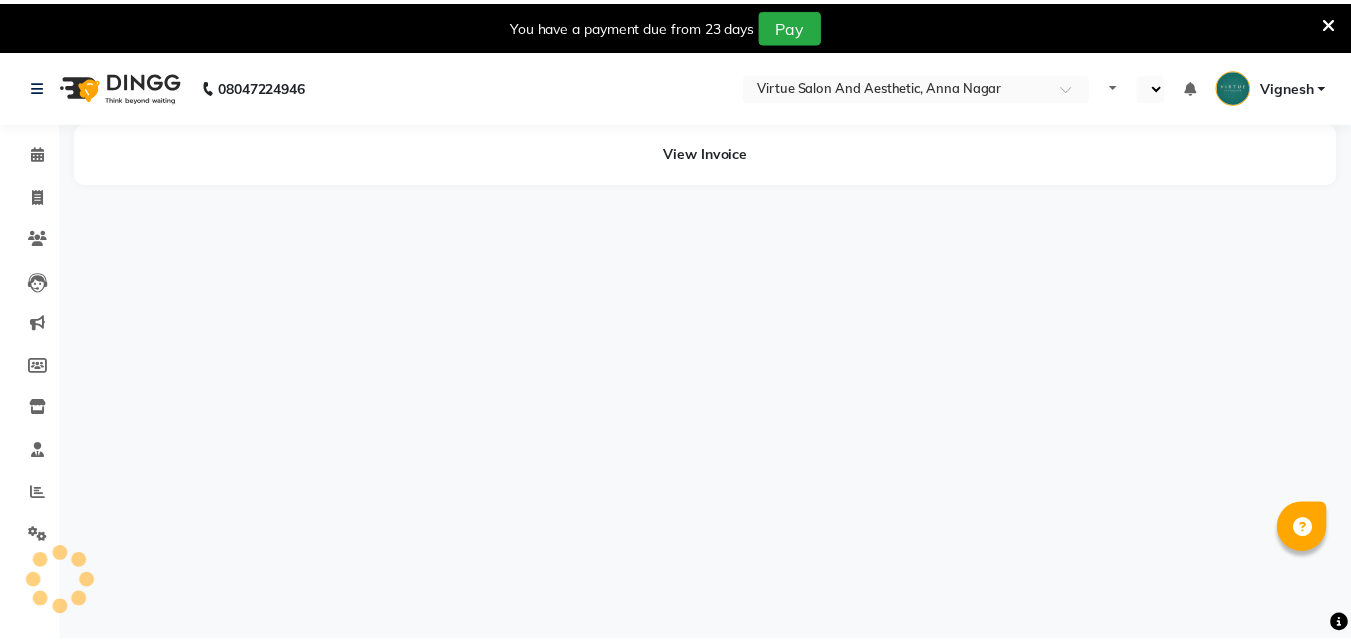 scroll, scrollTop: 0, scrollLeft: 0, axis: both 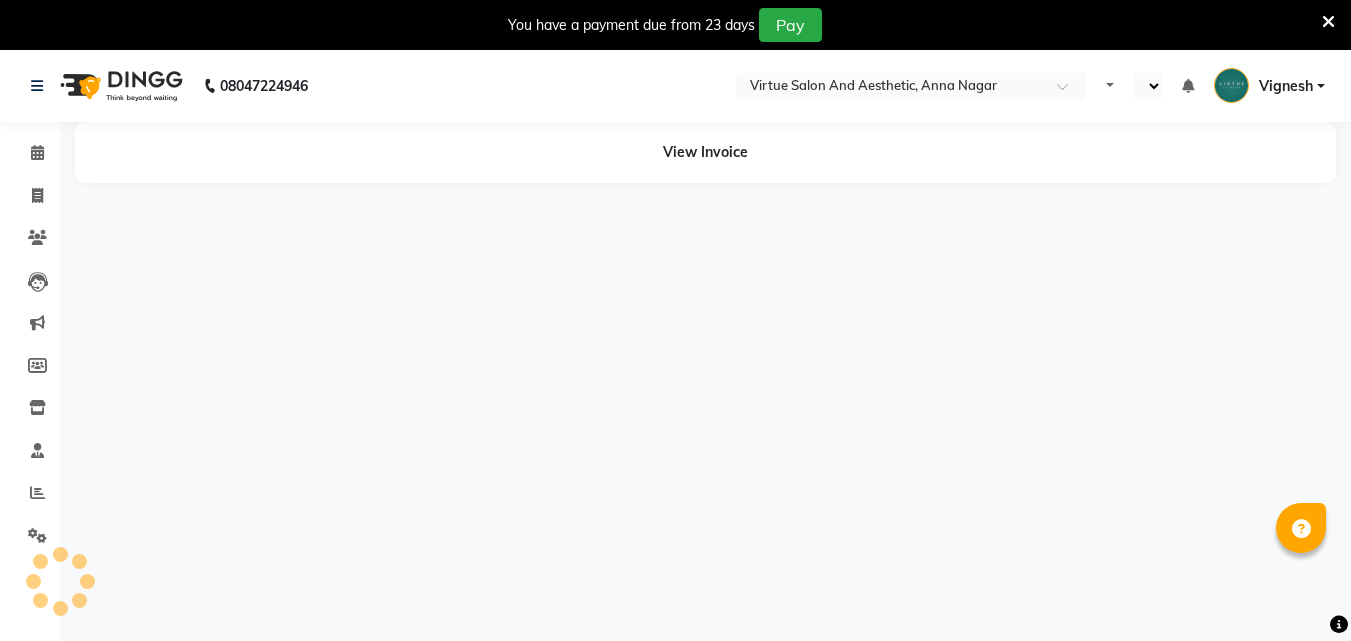 select on "en" 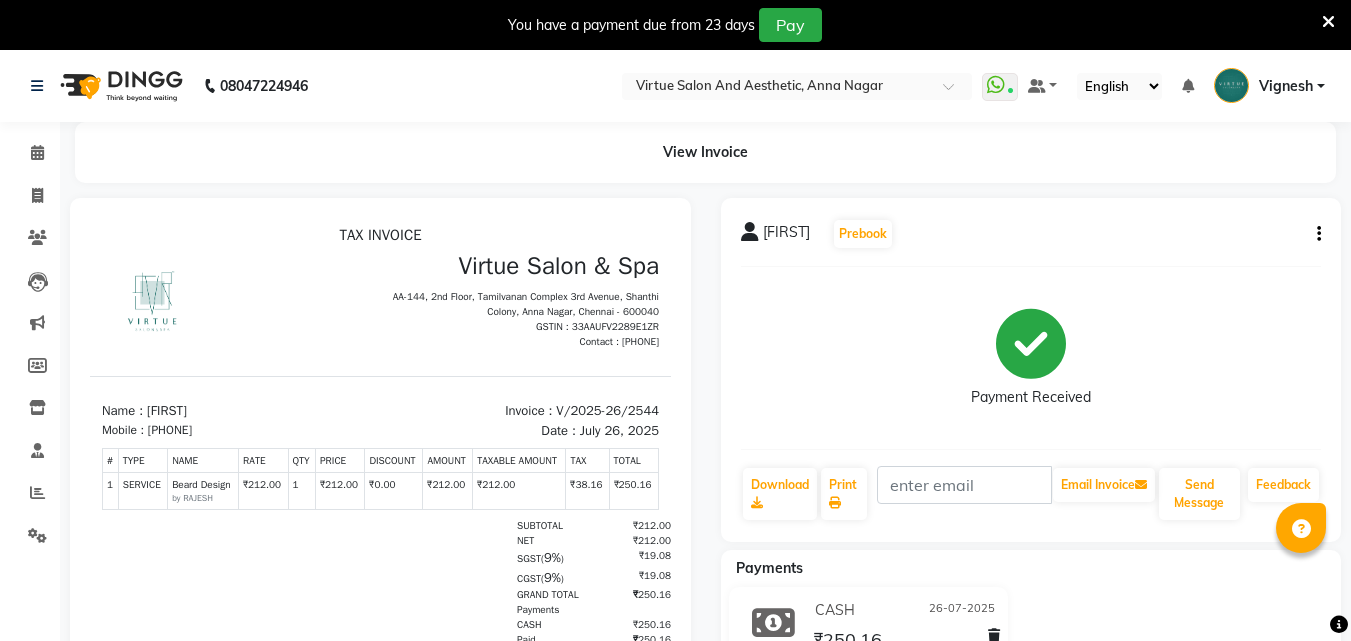 scroll, scrollTop: 0, scrollLeft: 0, axis: both 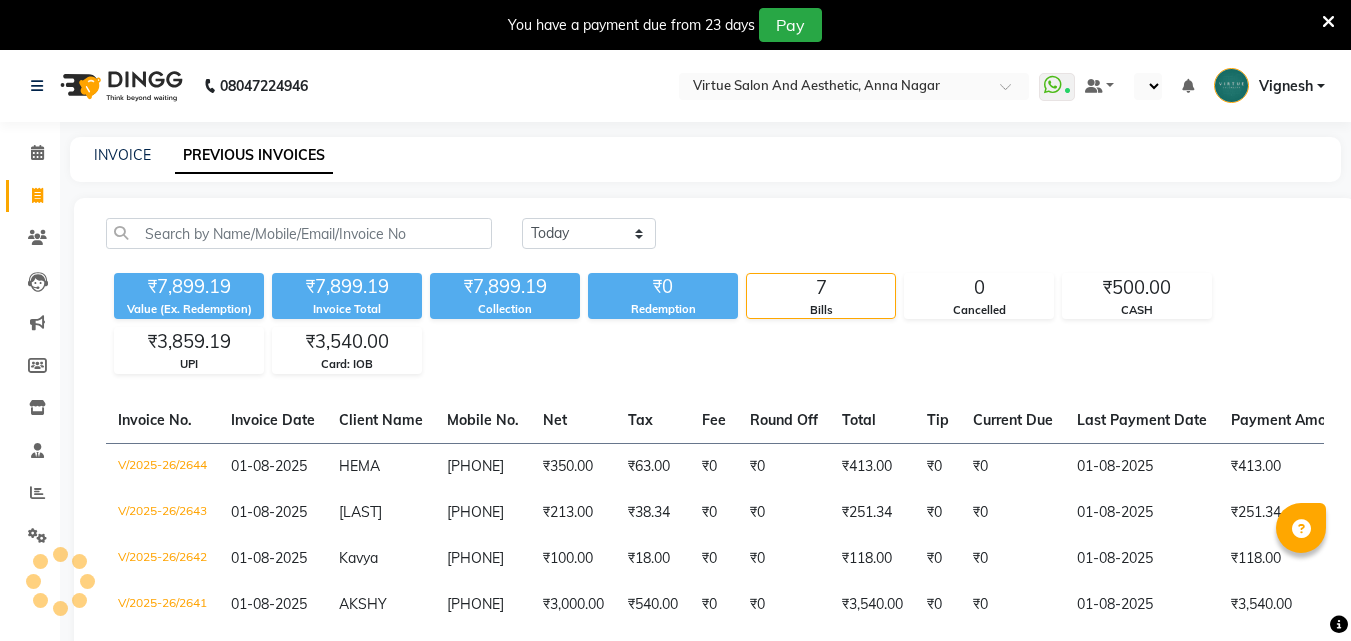 select on "en" 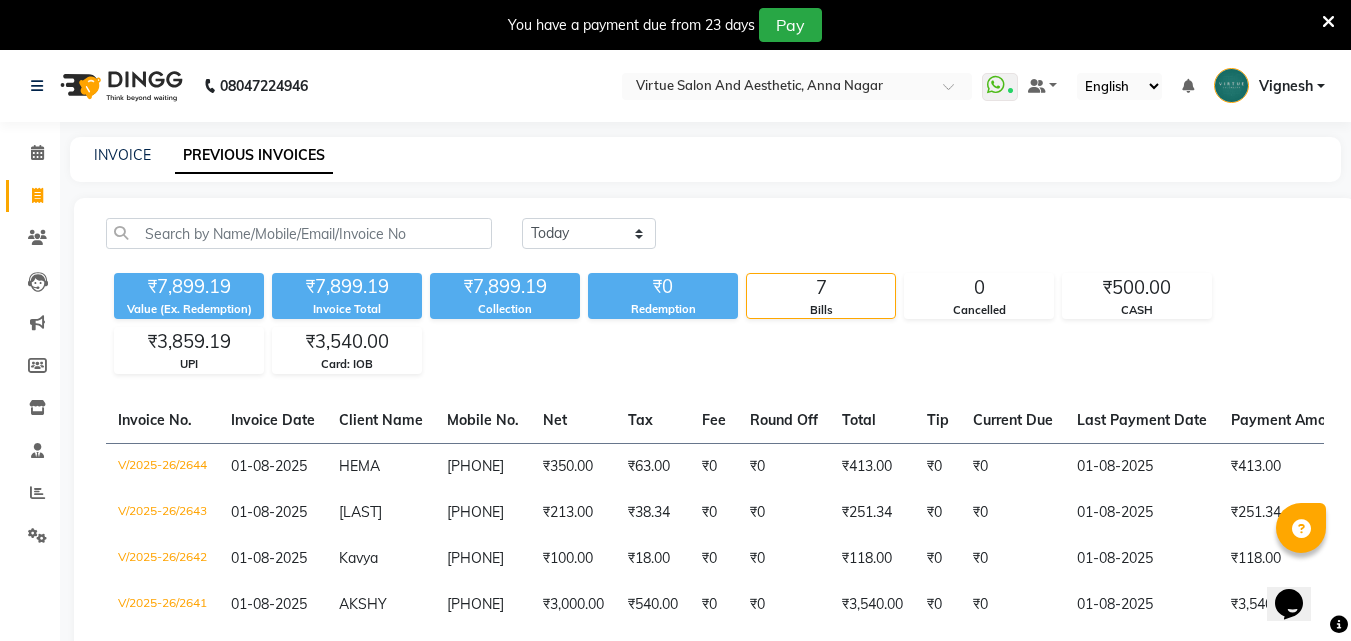 scroll, scrollTop: 0, scrollLeft: 0, axis: both 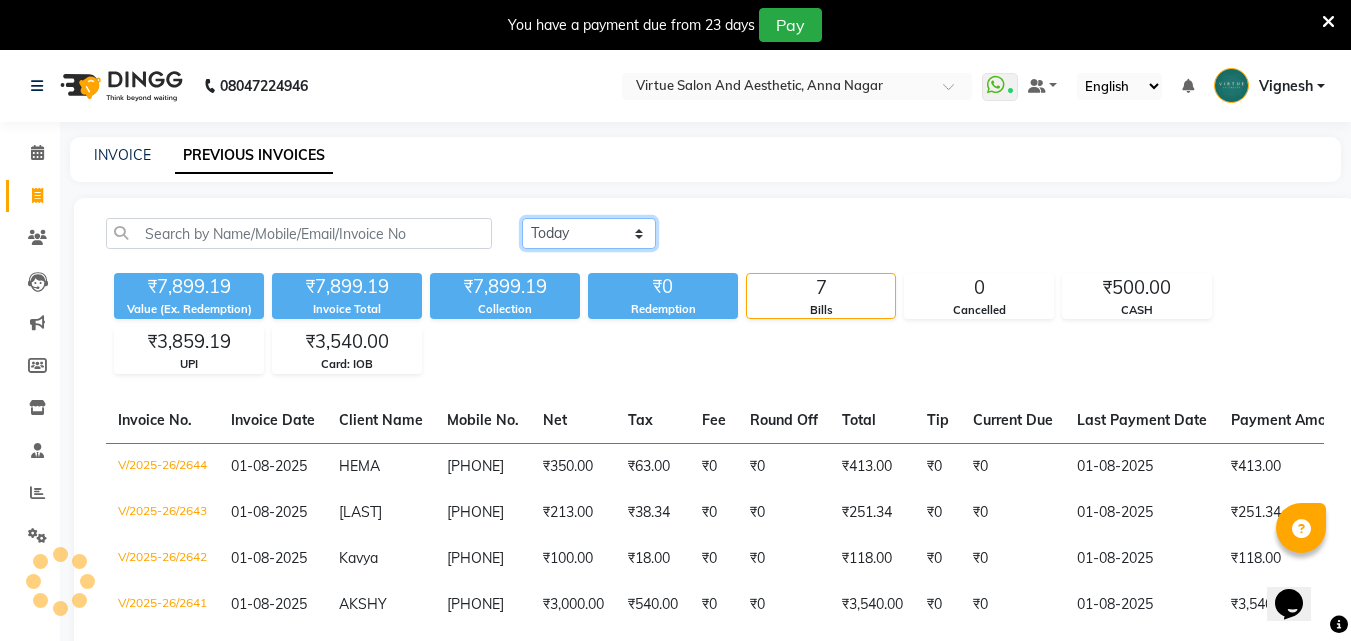 click on "Today Yesterday Custom Range" 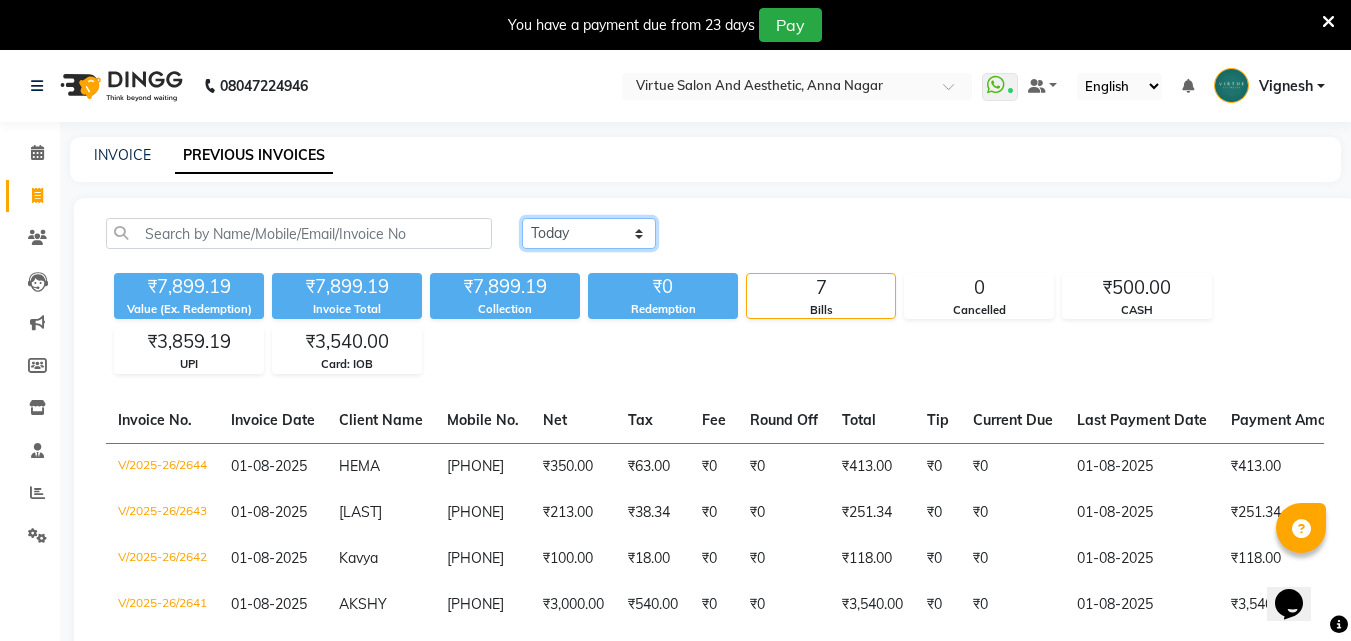 select on "range" 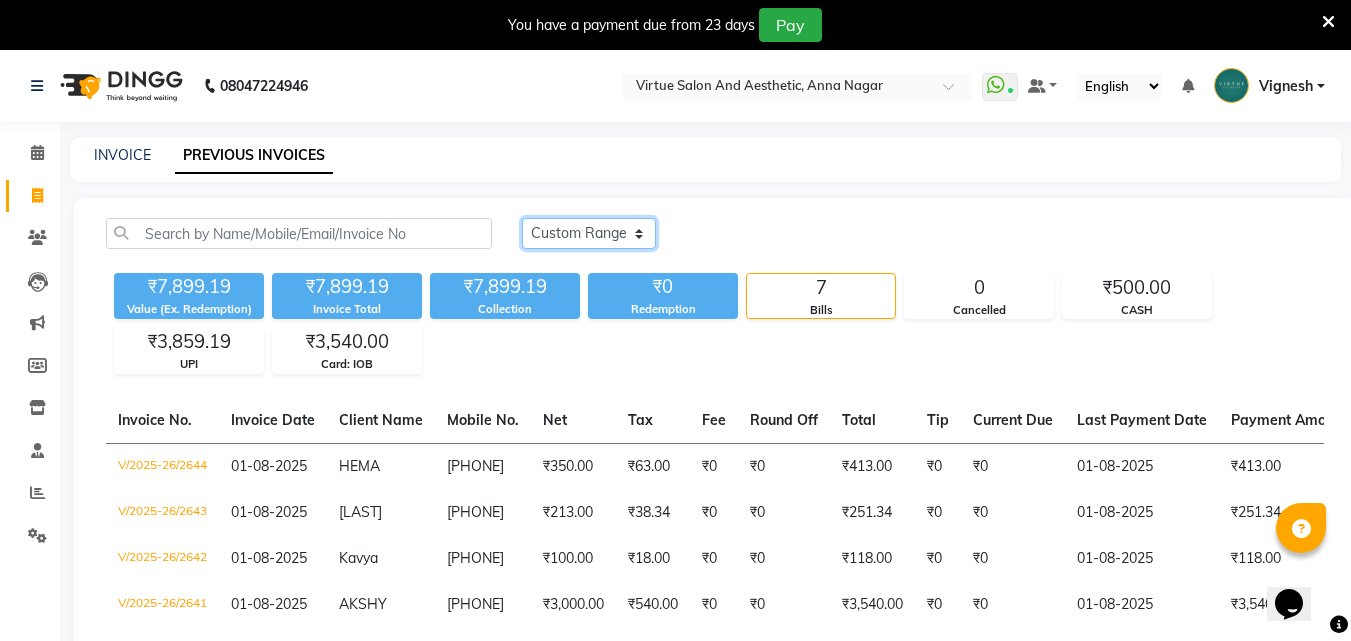 click on "Today Yesterday Custom Range" 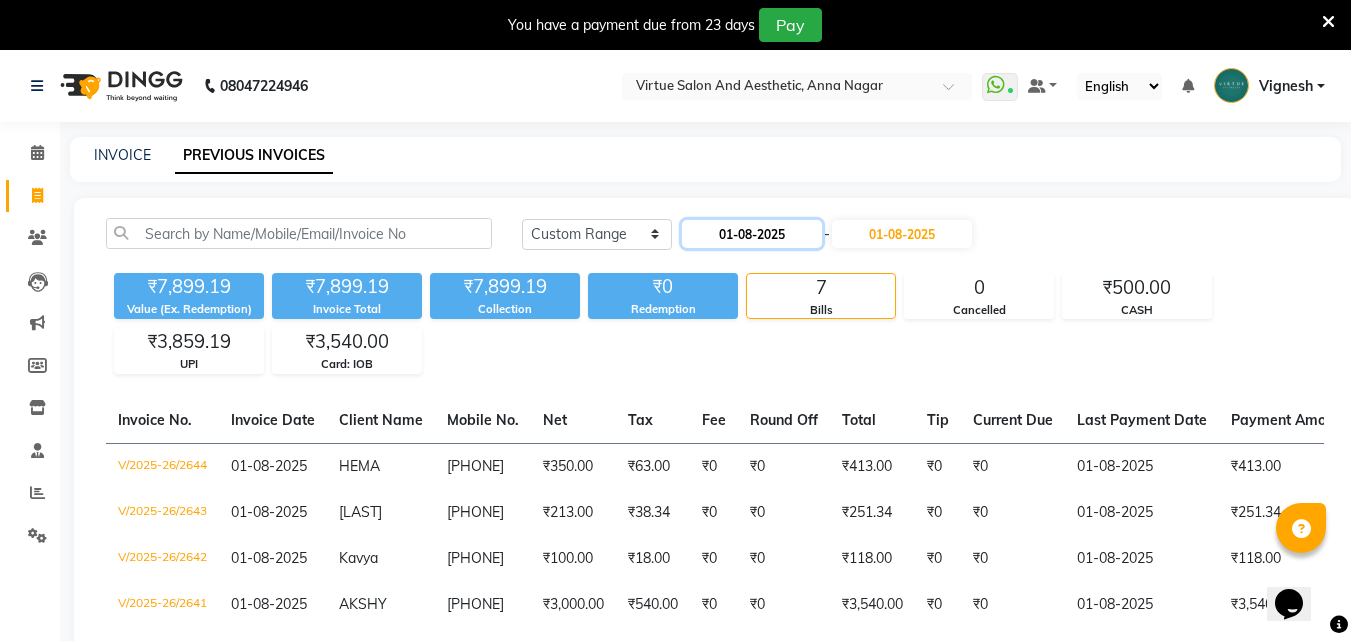 click on "01-08-2025" 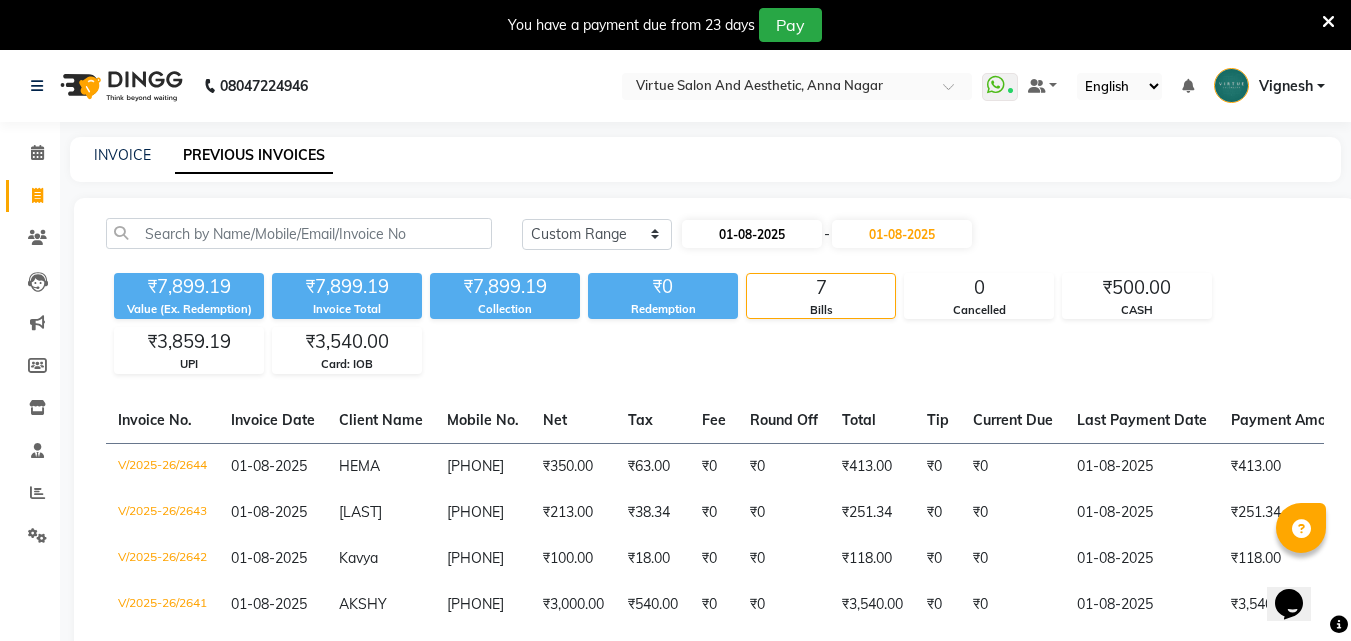 select on "8" 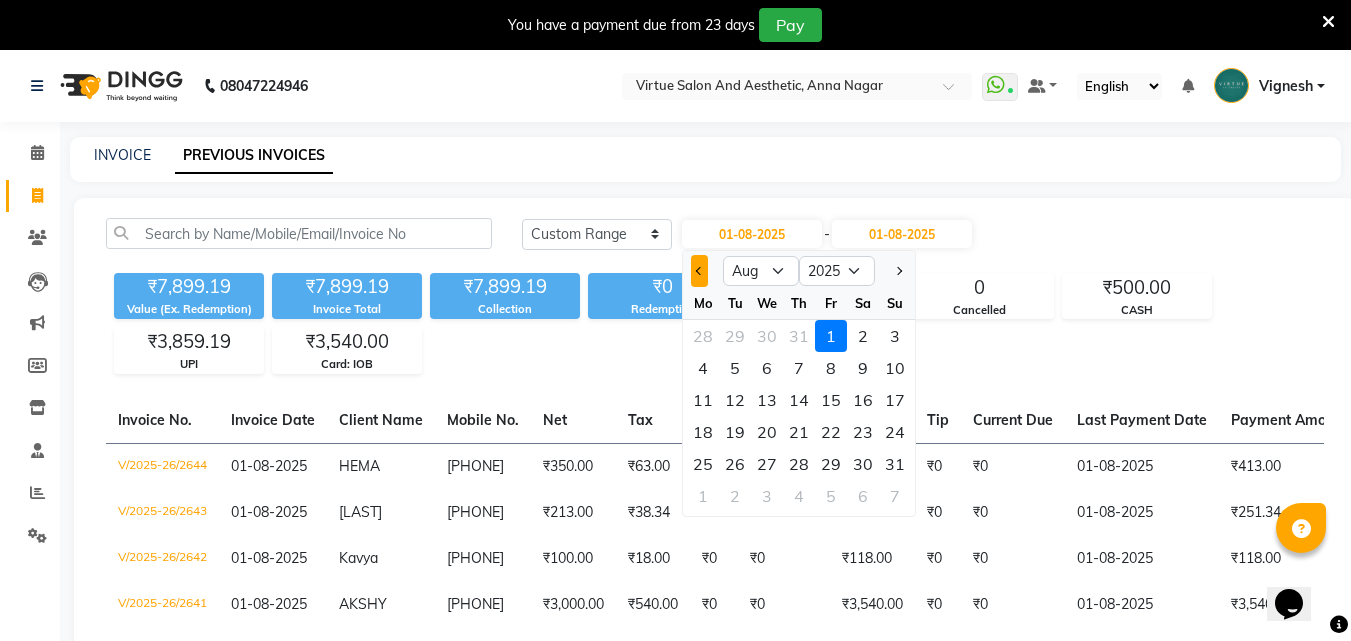click 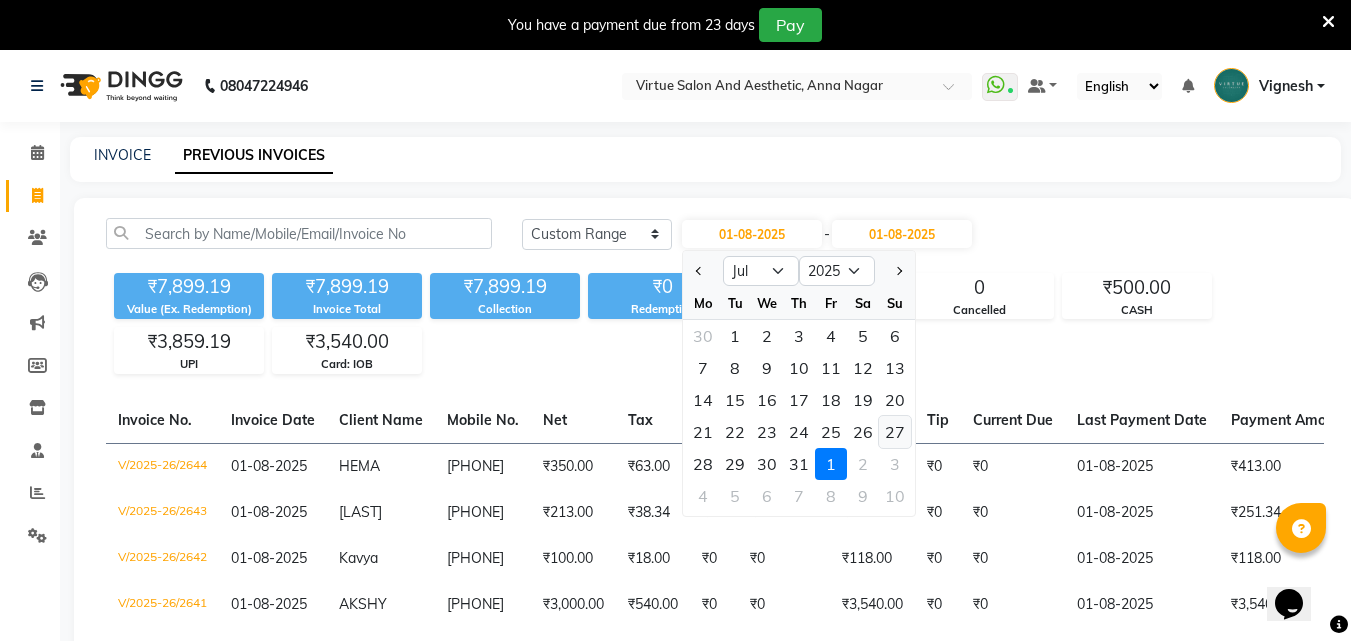 click on "27" 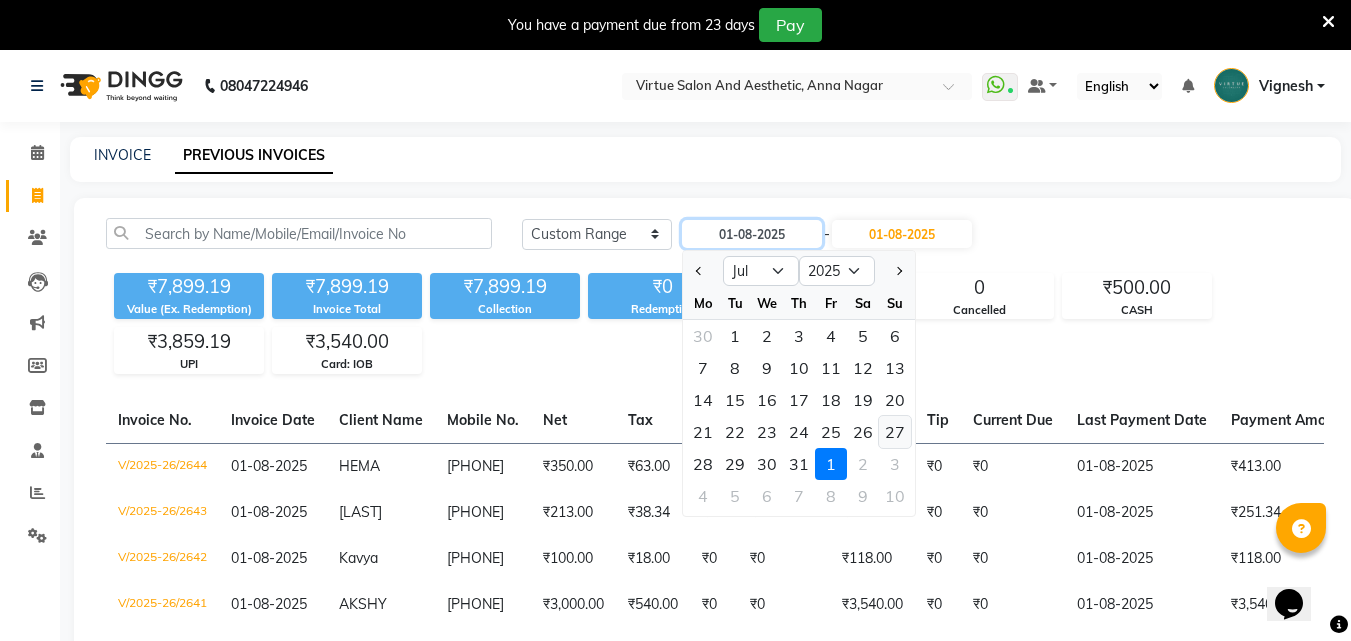 type on "27-07-2025" 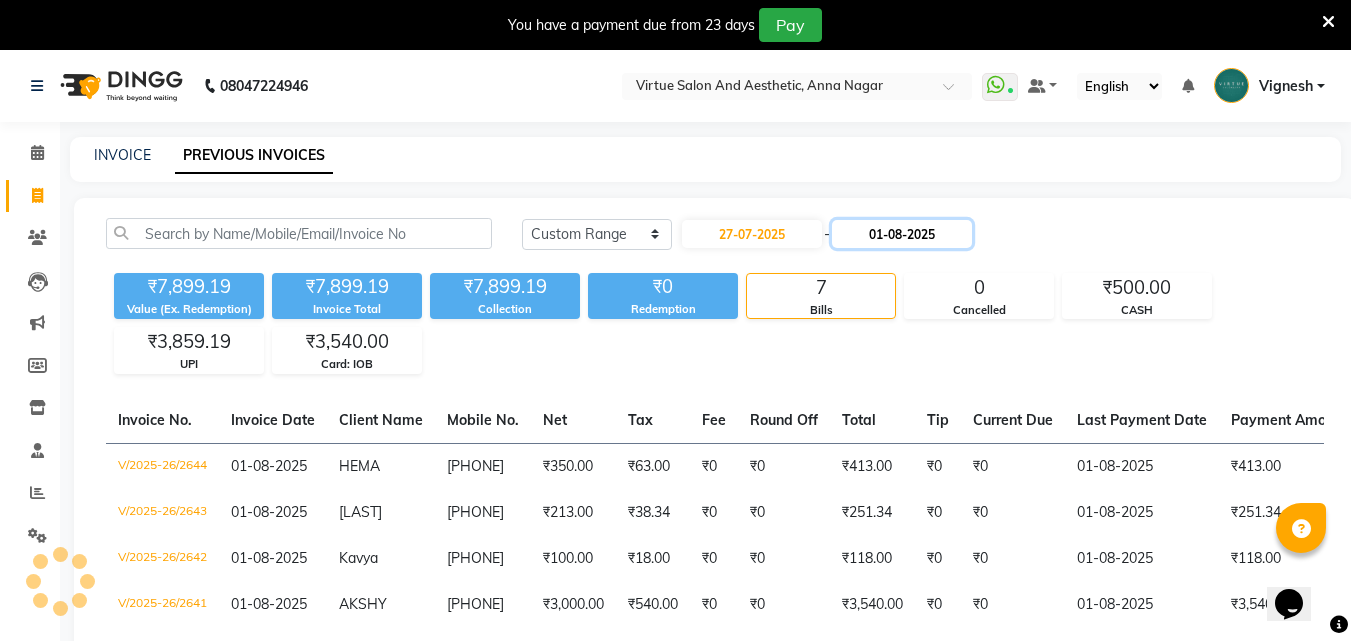 click on "01-08-2025" 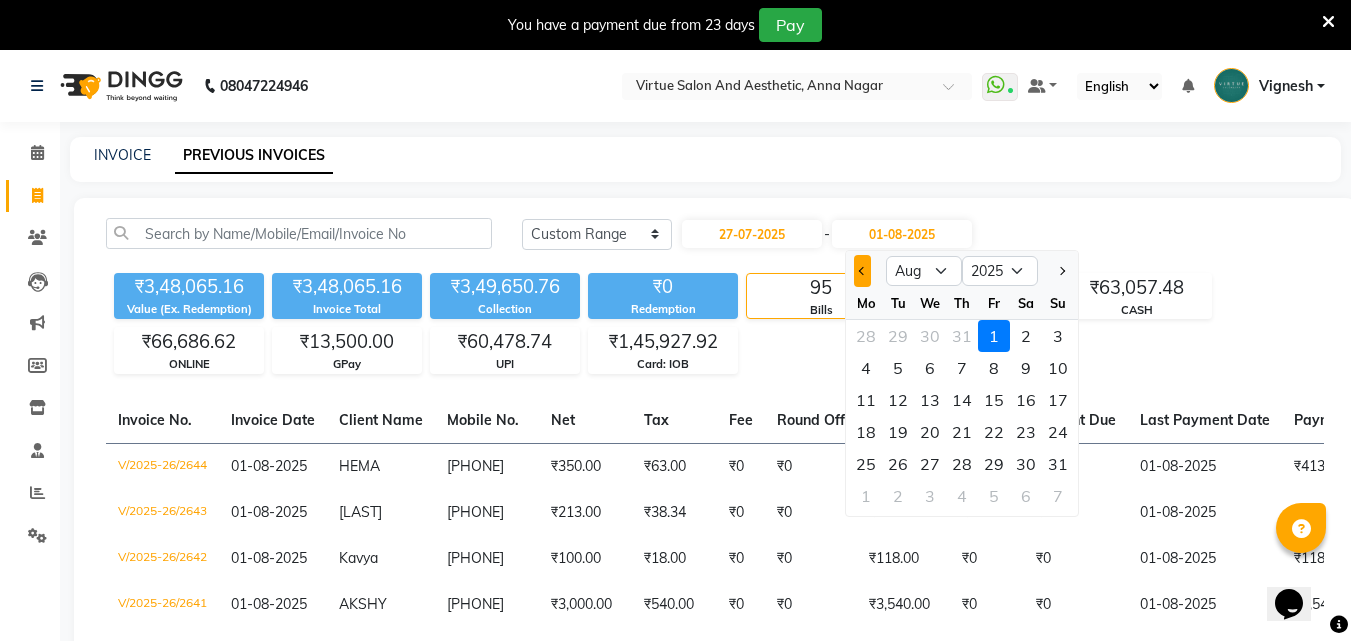 click 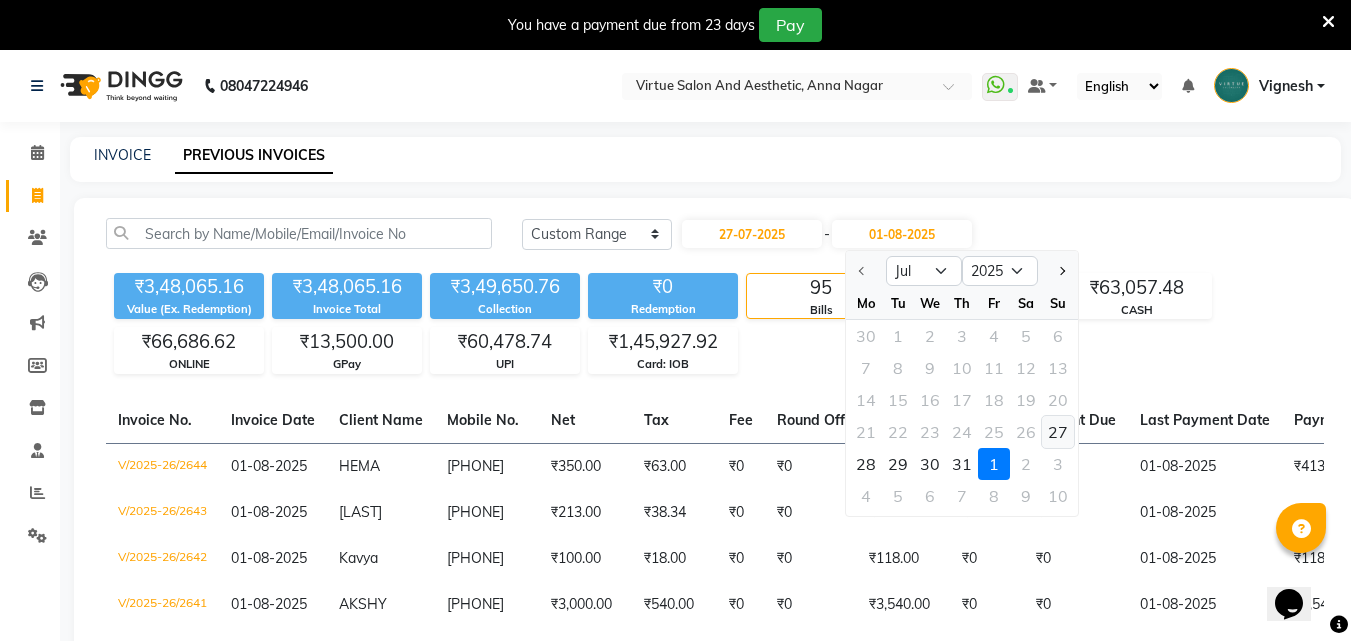 click on "27" 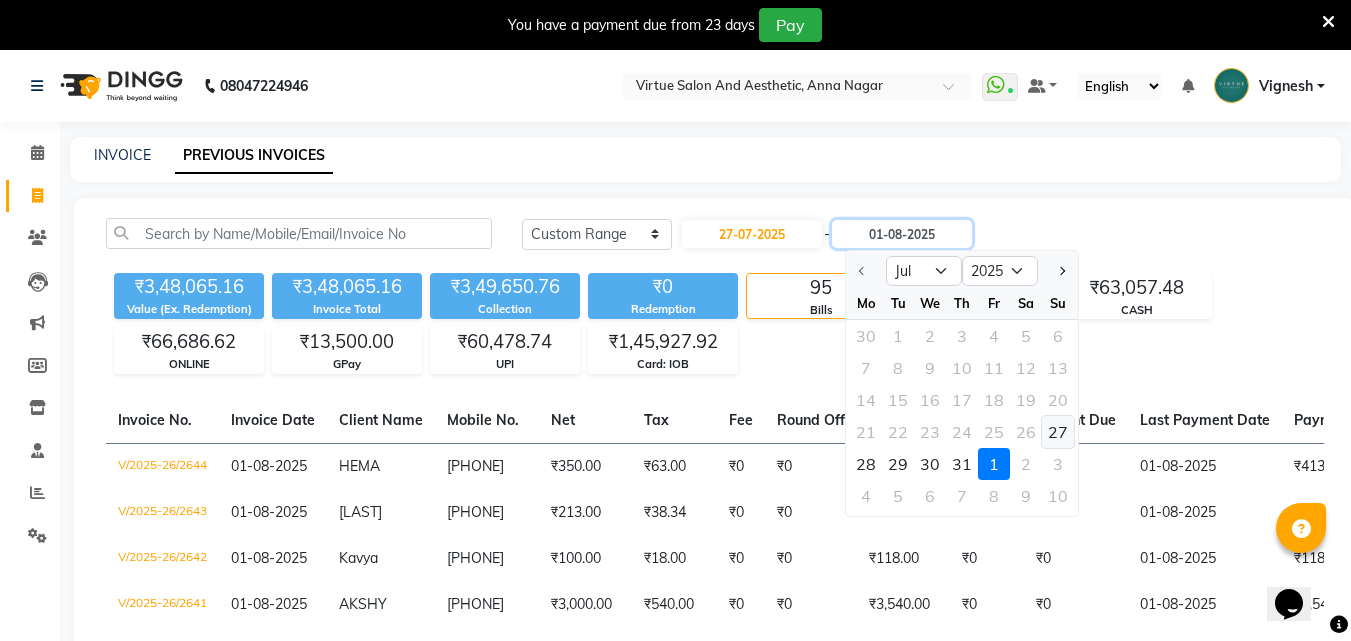 type on "27-07-2025" 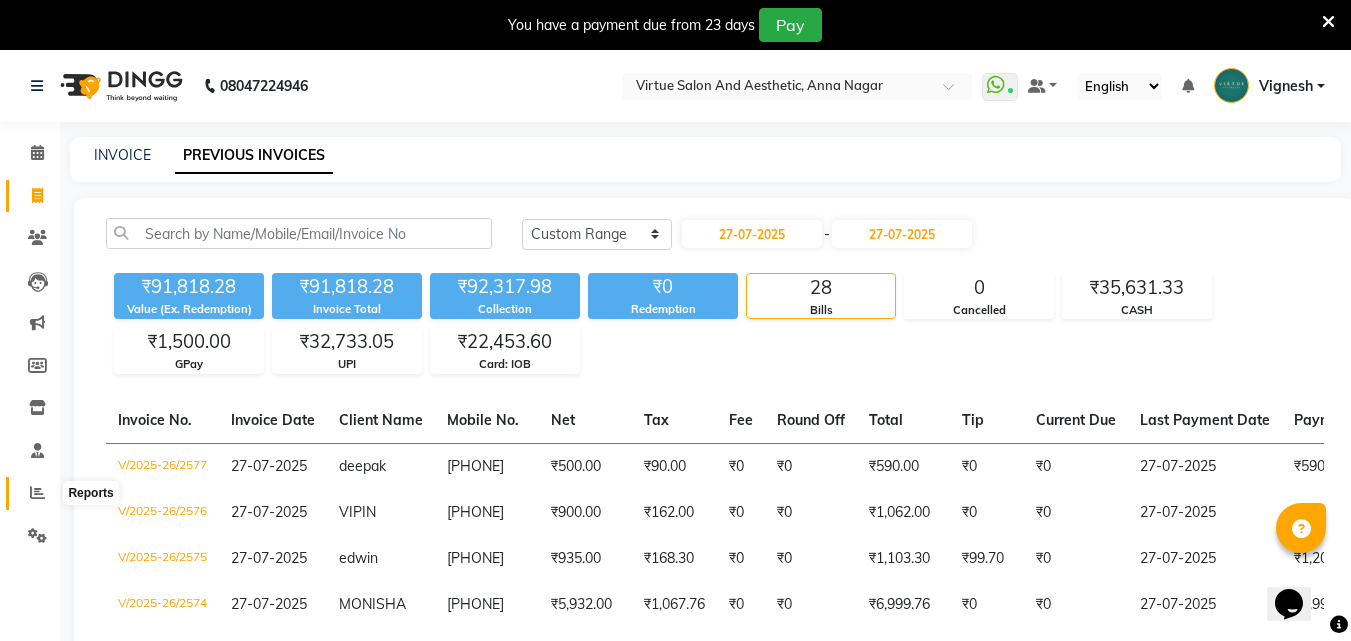 click 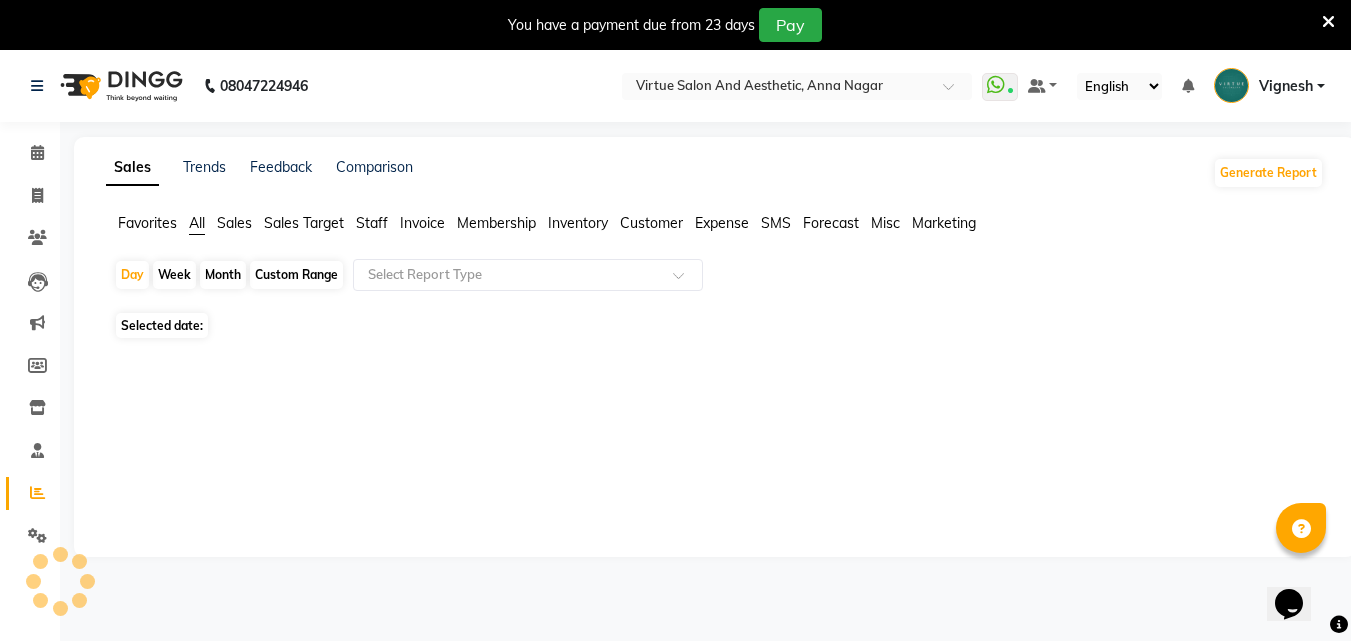 click on "Sales" 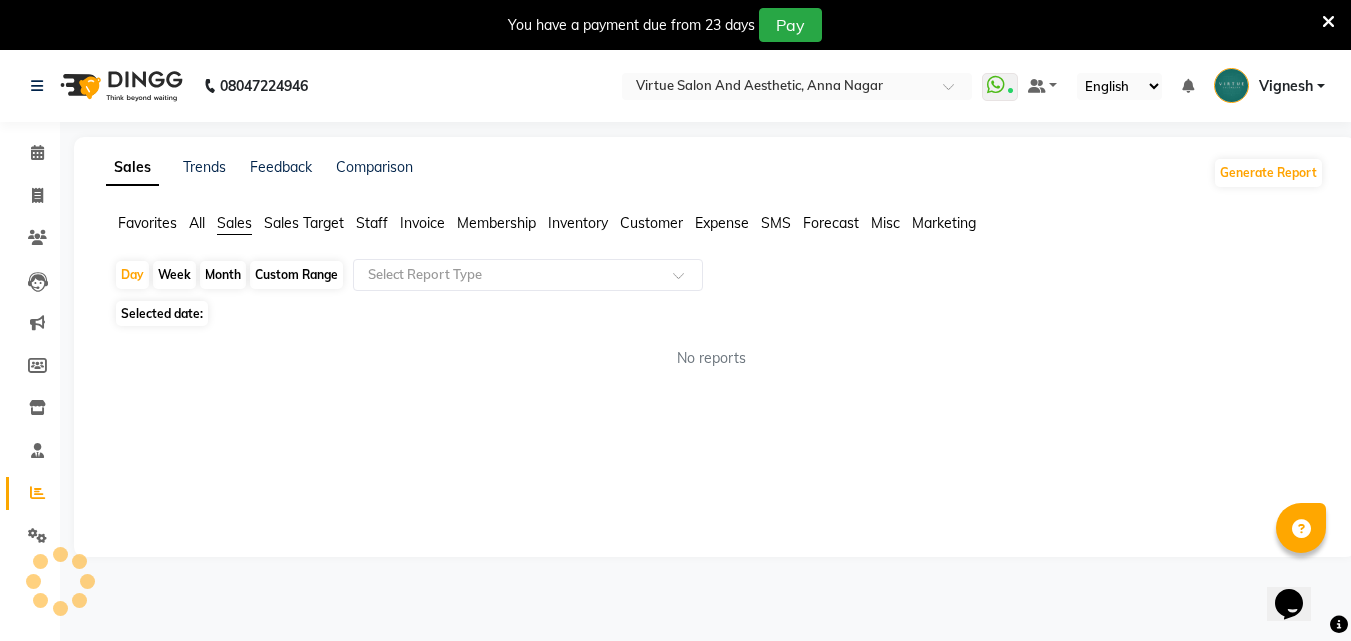 click on "Custom Range" 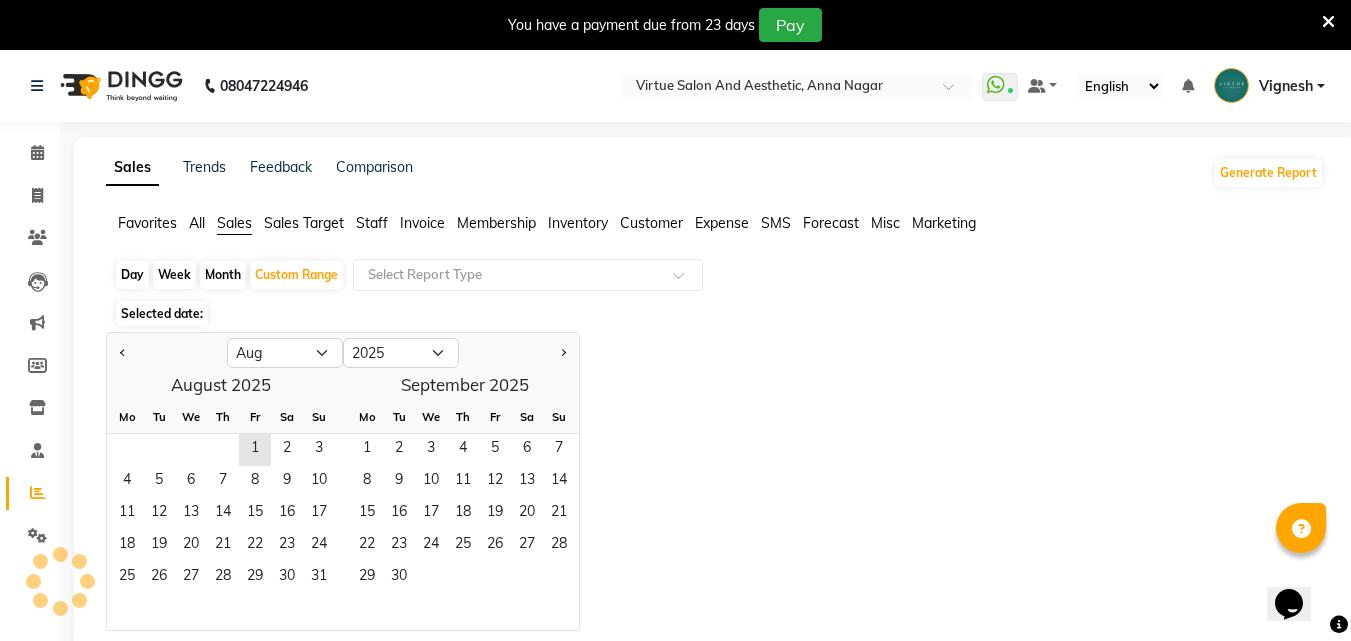 click on "Day" 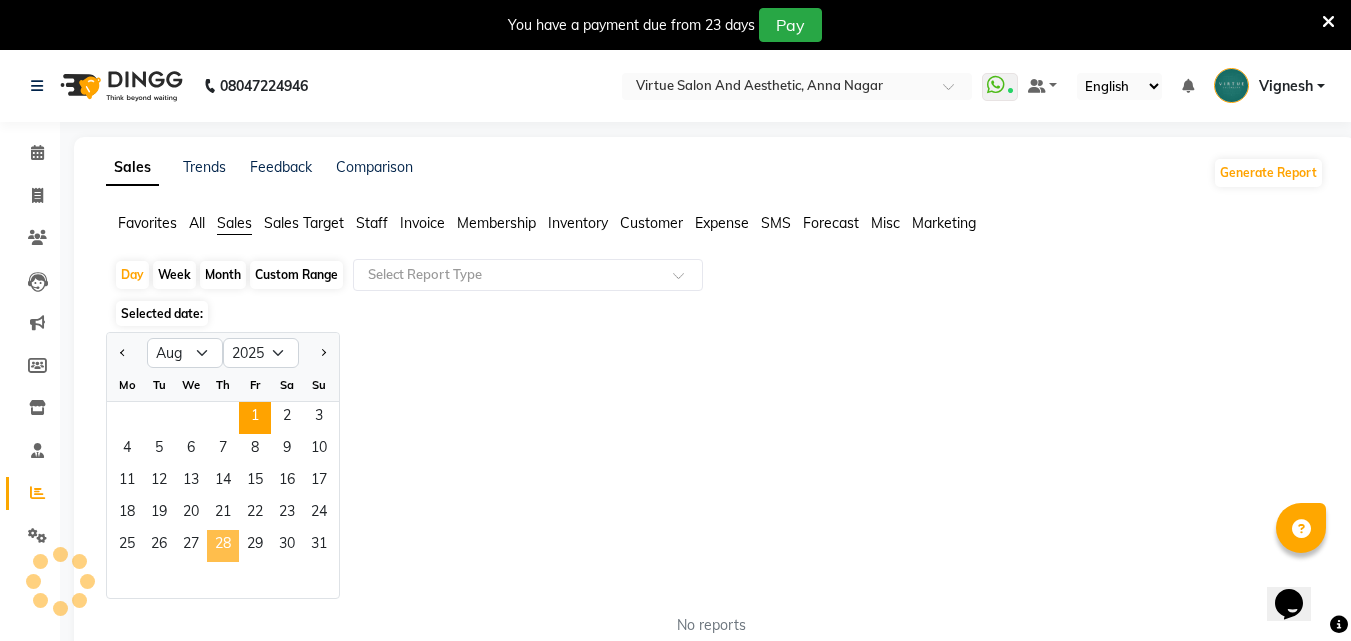 click on "28" 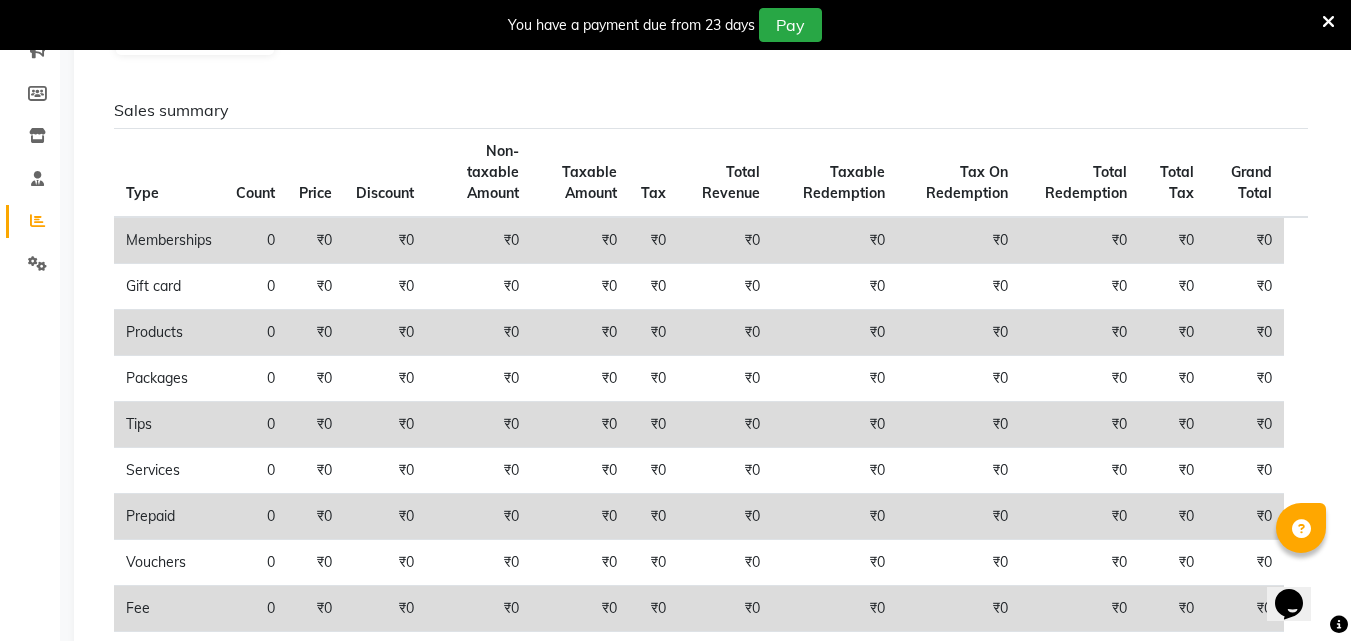 scroll, scrollTop: 72, scrollLeft: 0, axis: vertical 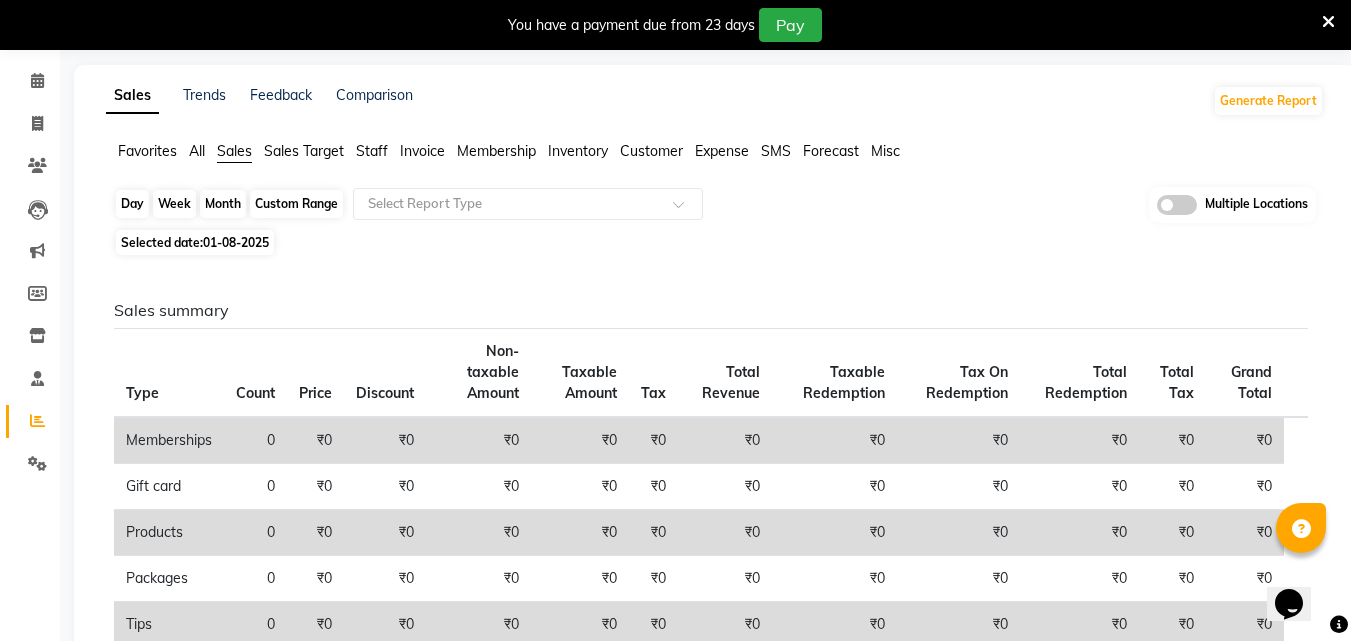 click on "Day" 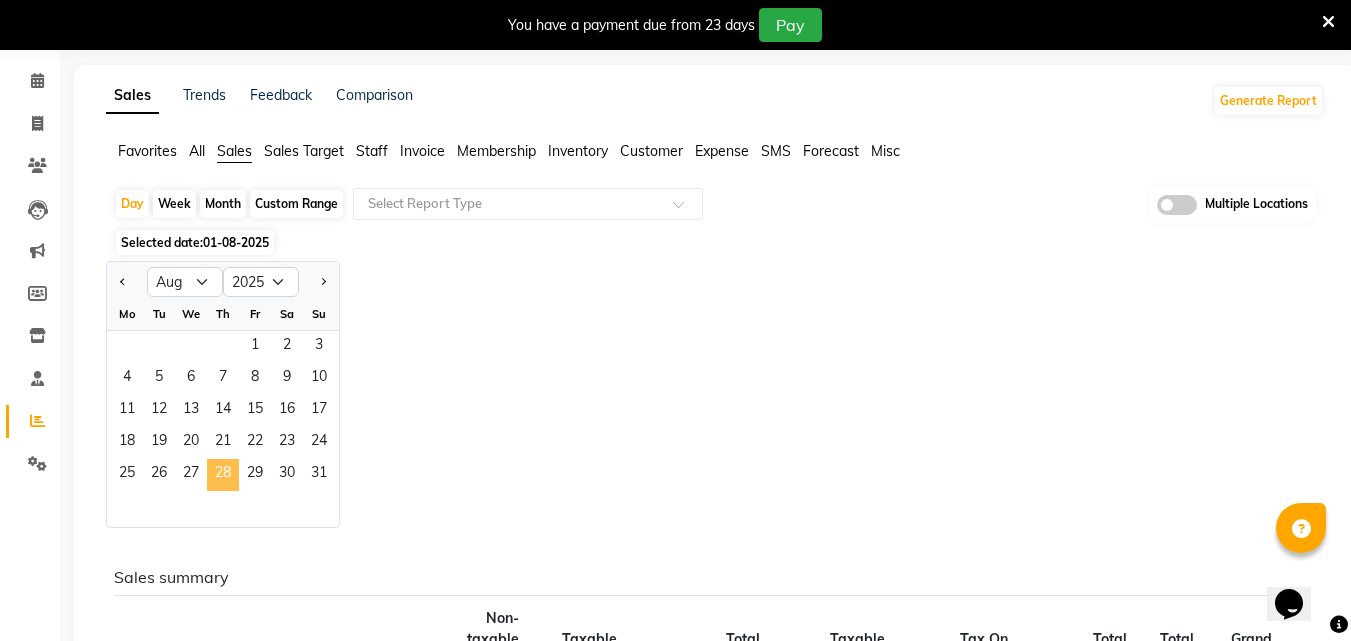 click on "28" 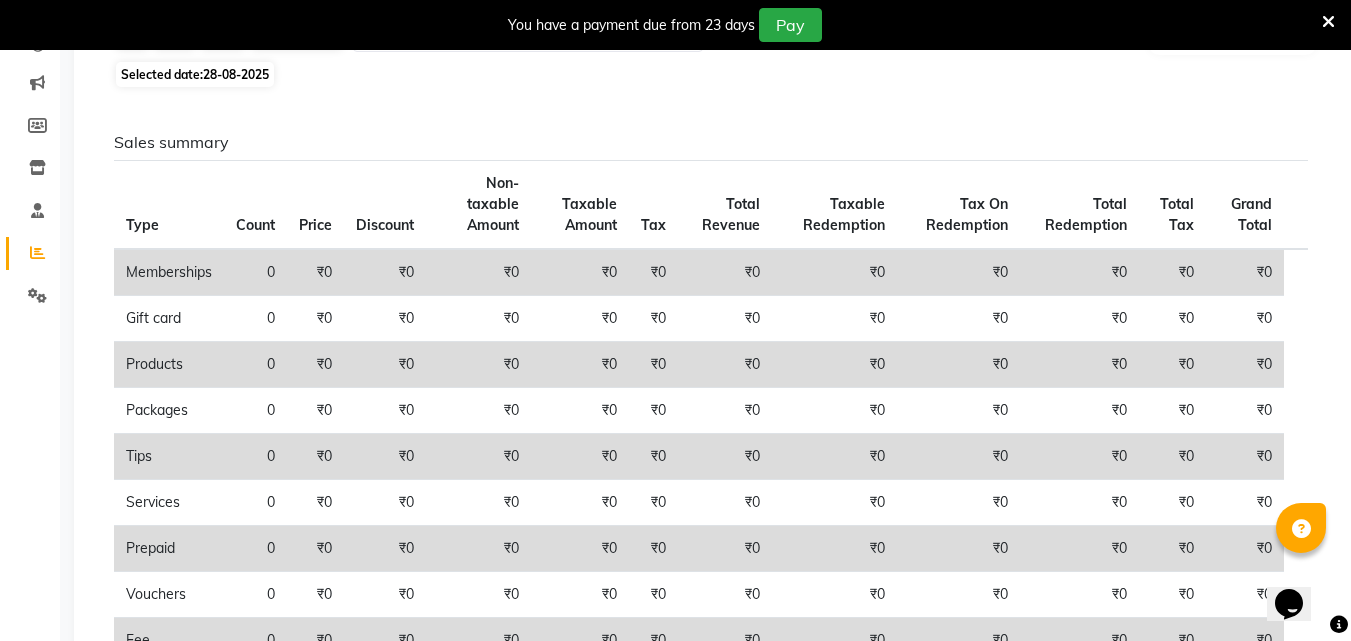 scroll, scrollTop: 0, scrollLeft: 0, axis: both 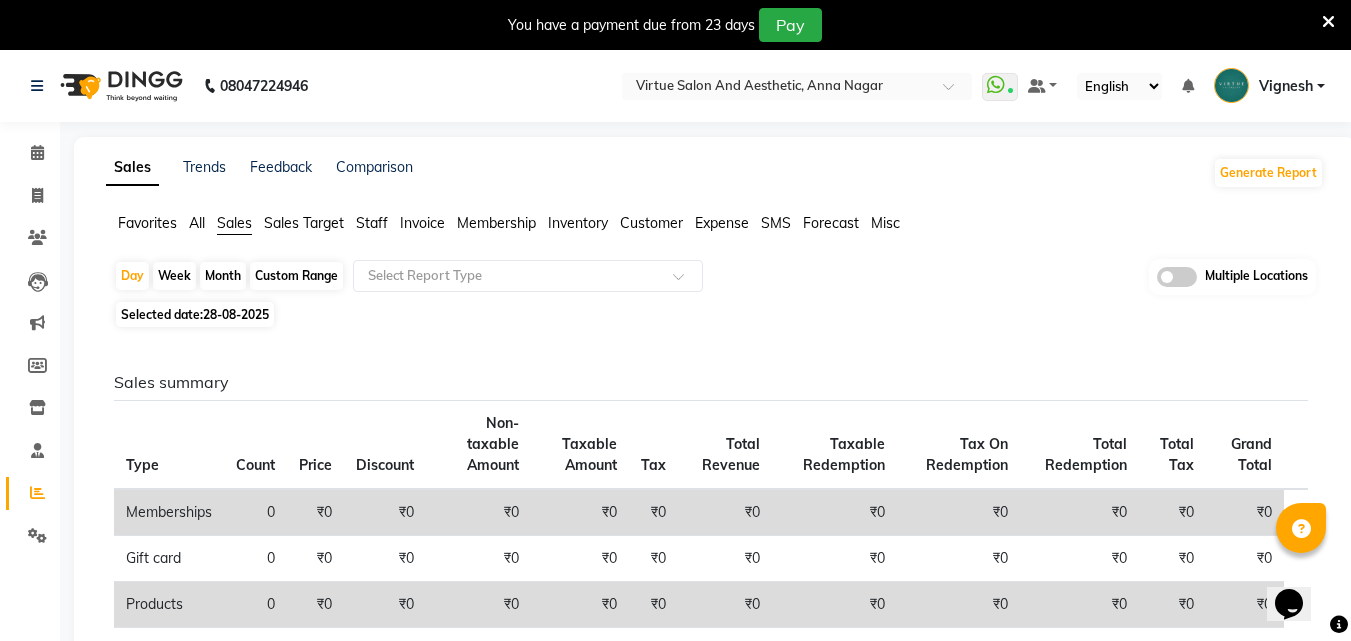 click on "Selected date:  28-08-2025" 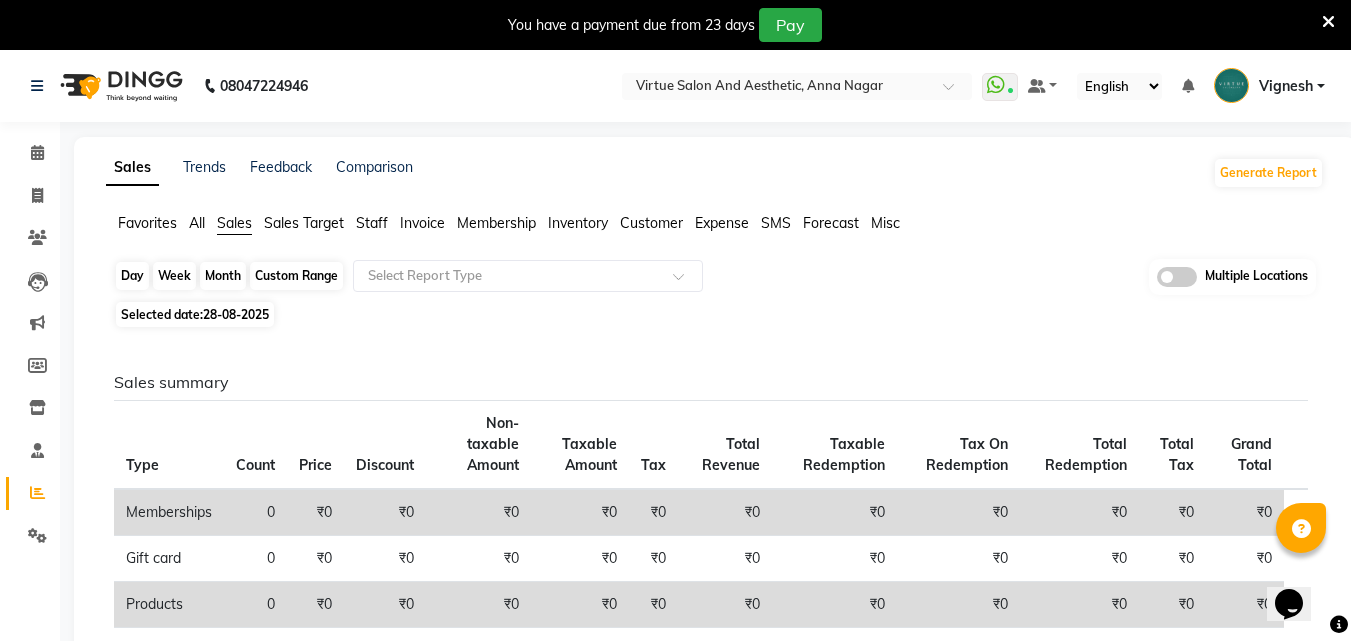 click on "Day" 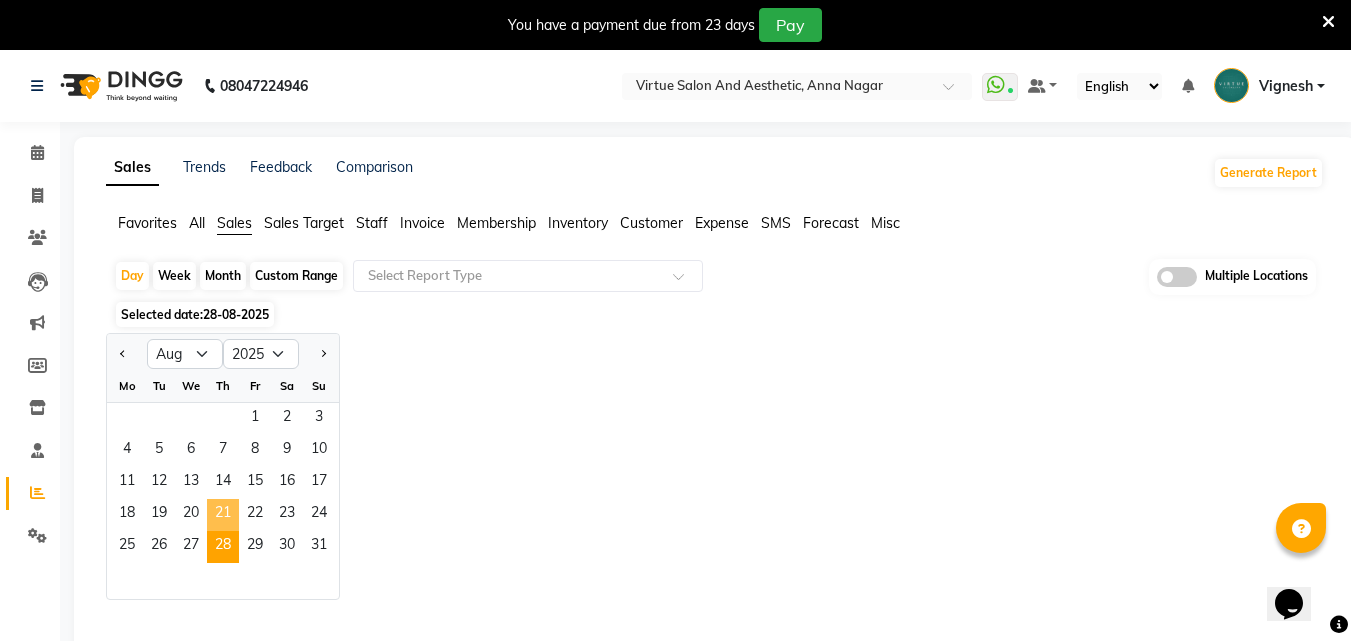click on "21" 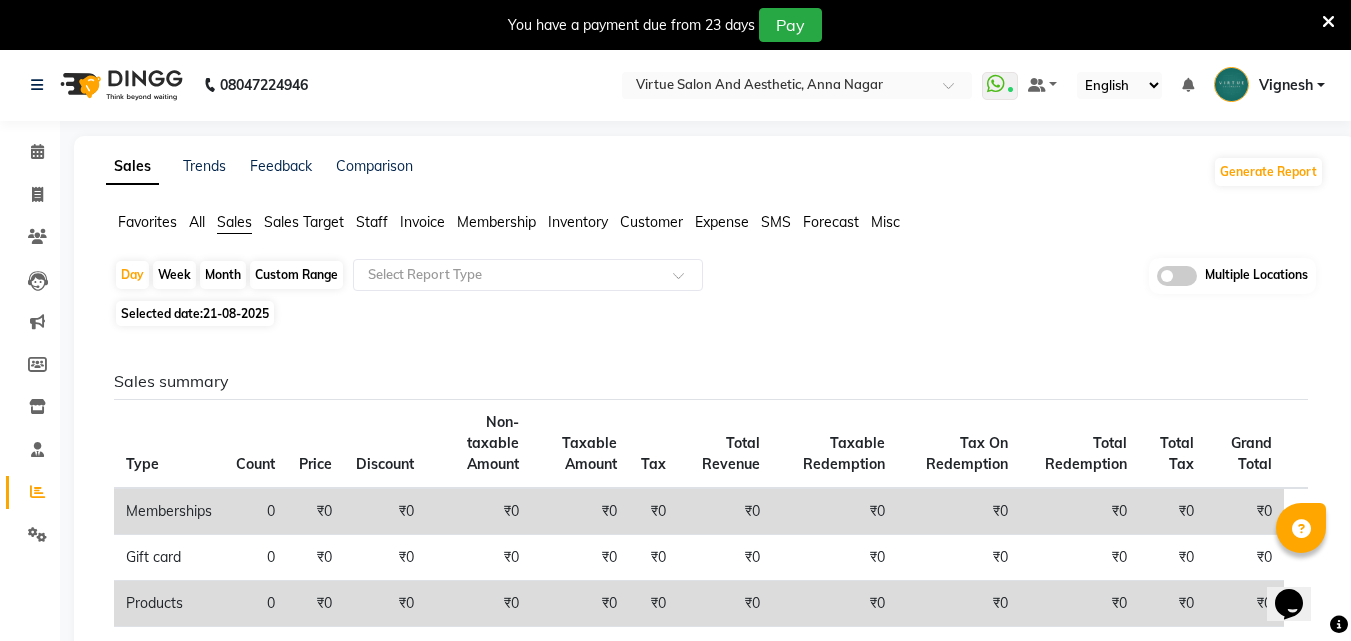 scroll, scrollTop: 0, scrollLeft: 0, axis: both 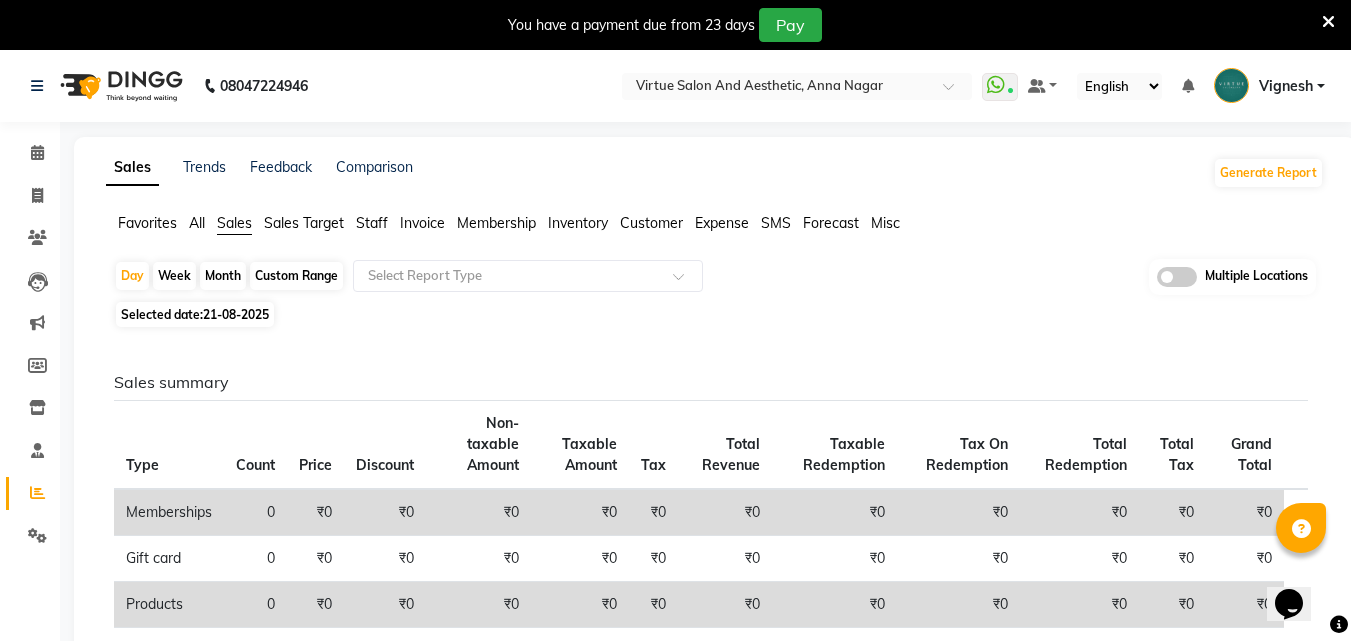 click on "Non-taxable Amount" 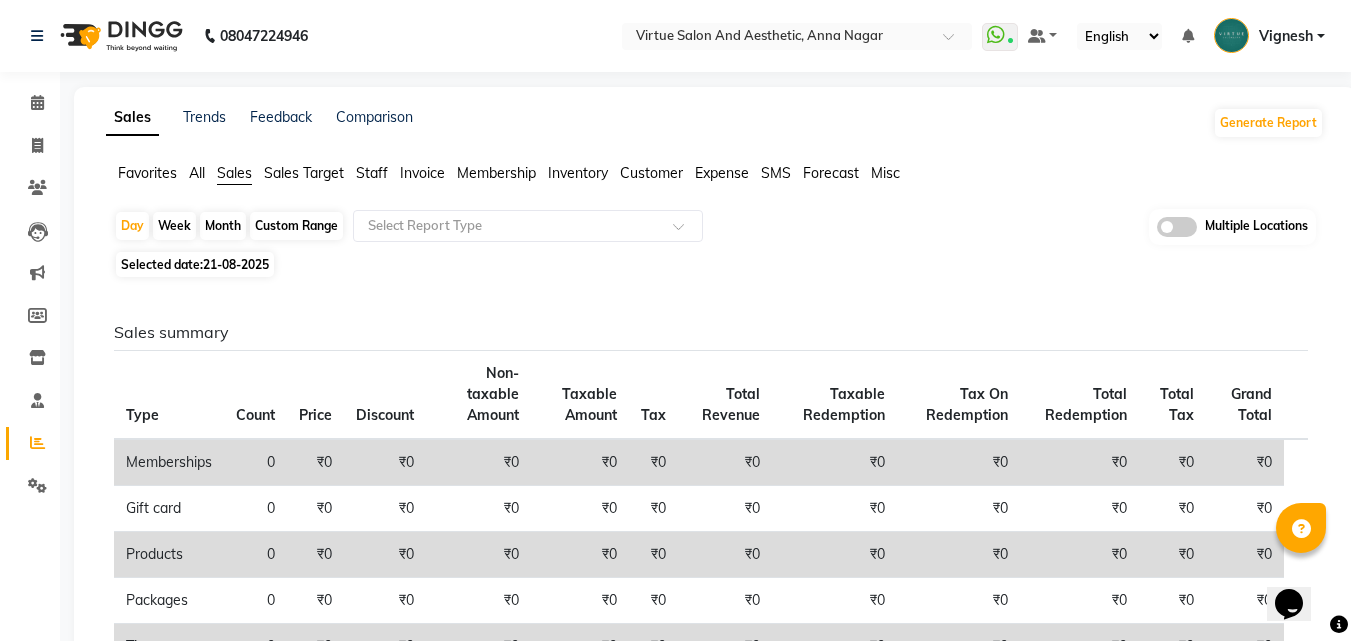 click on "Invoice" 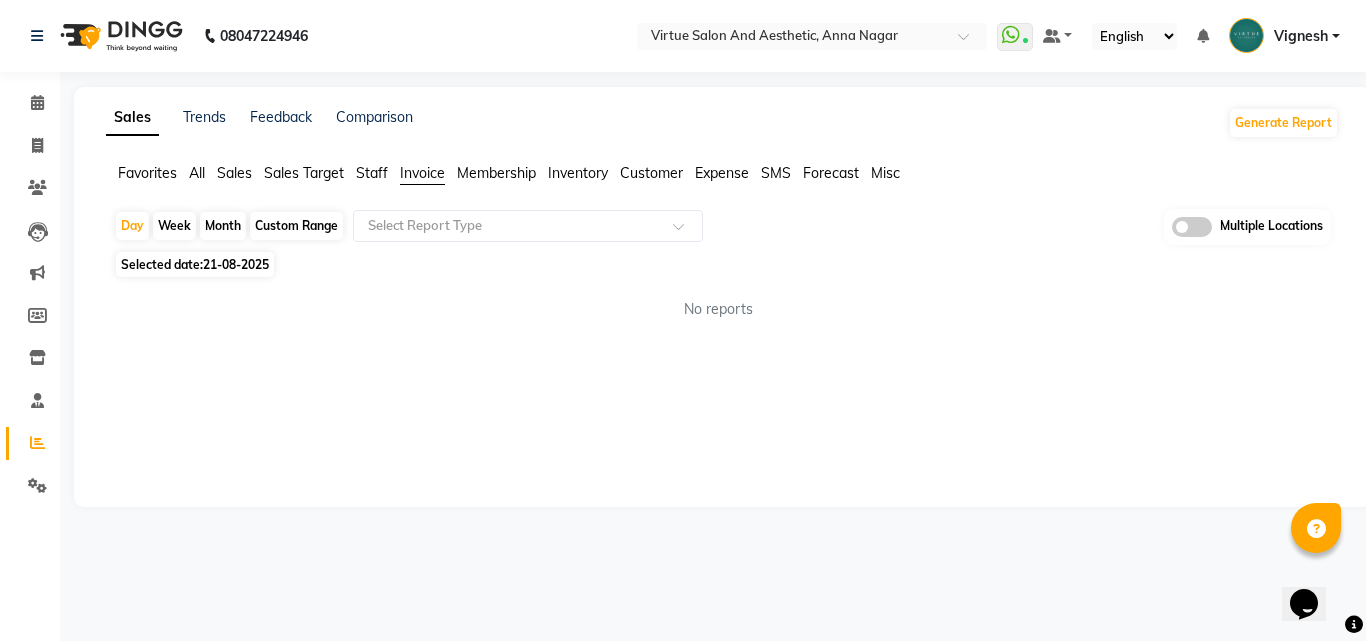 click on "Sales" 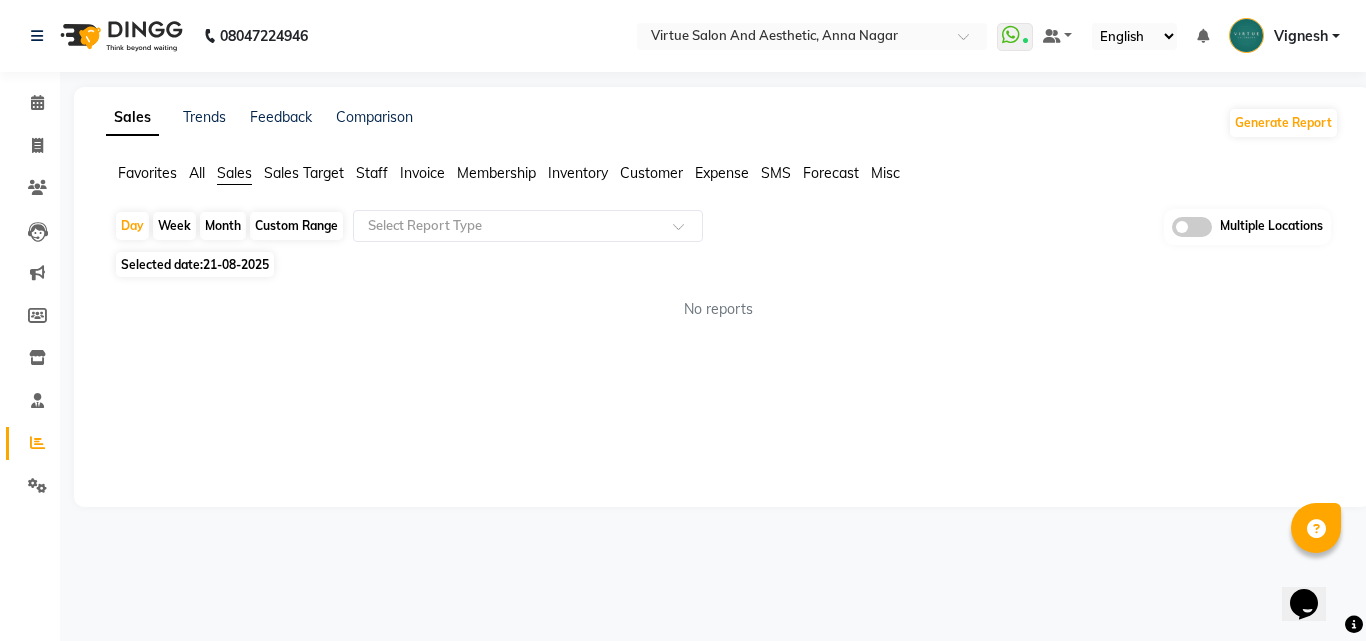 click on "Sales" 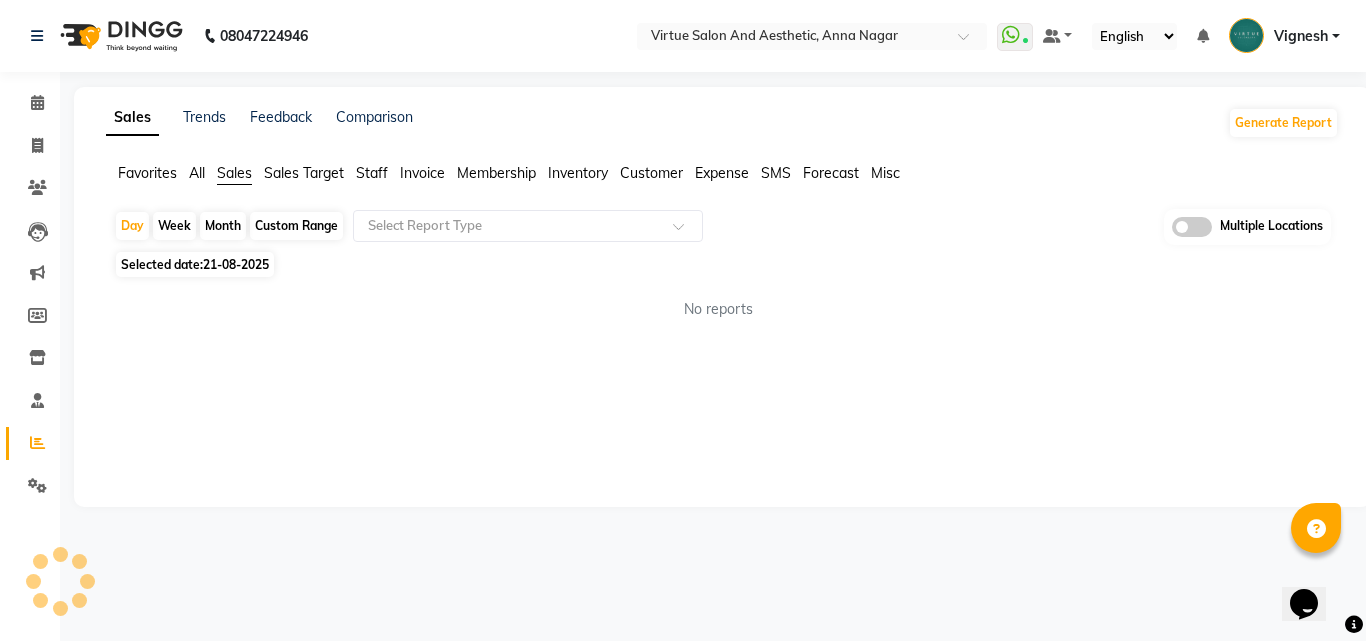 click on "Sales" 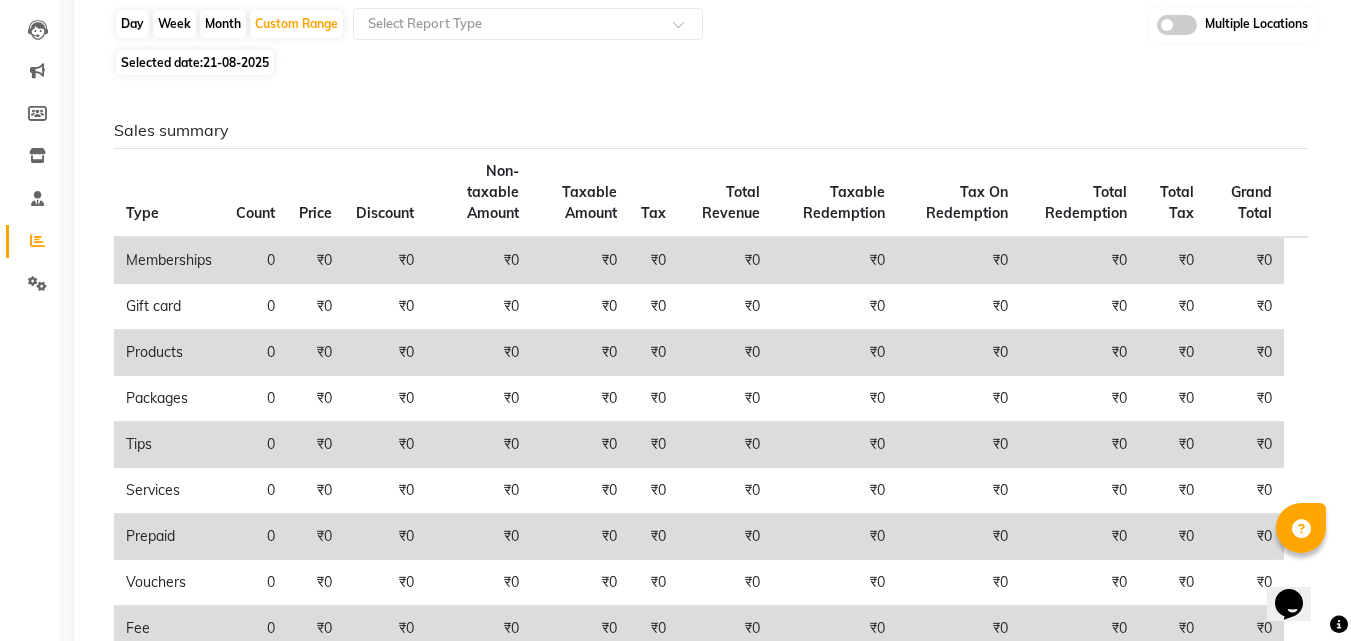 scroll, scrollTop: 0, scrollLeft: 0, axis: both 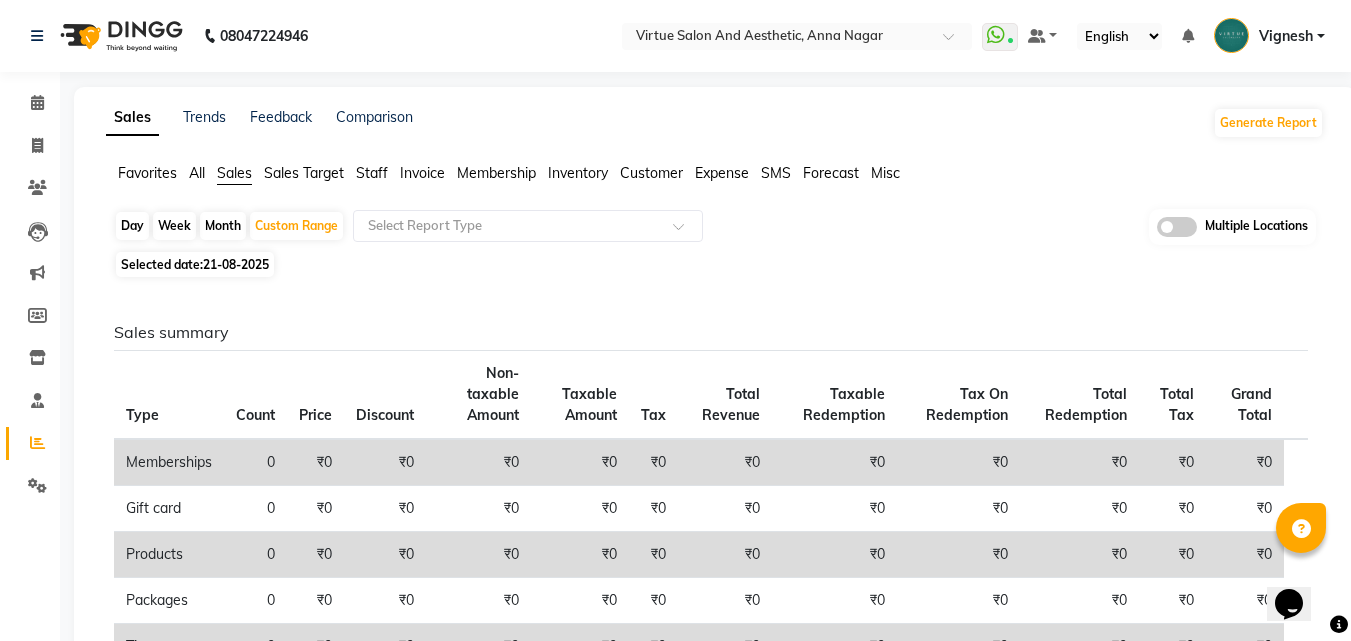 click on "Day" 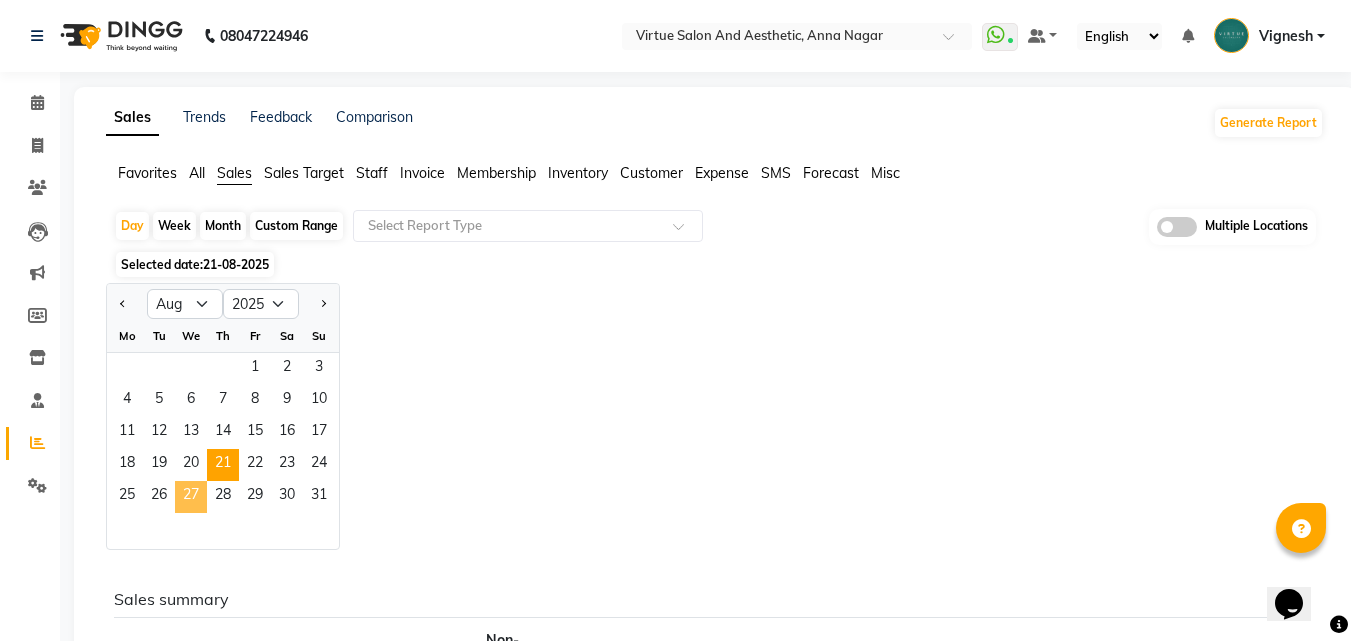 click on "27" 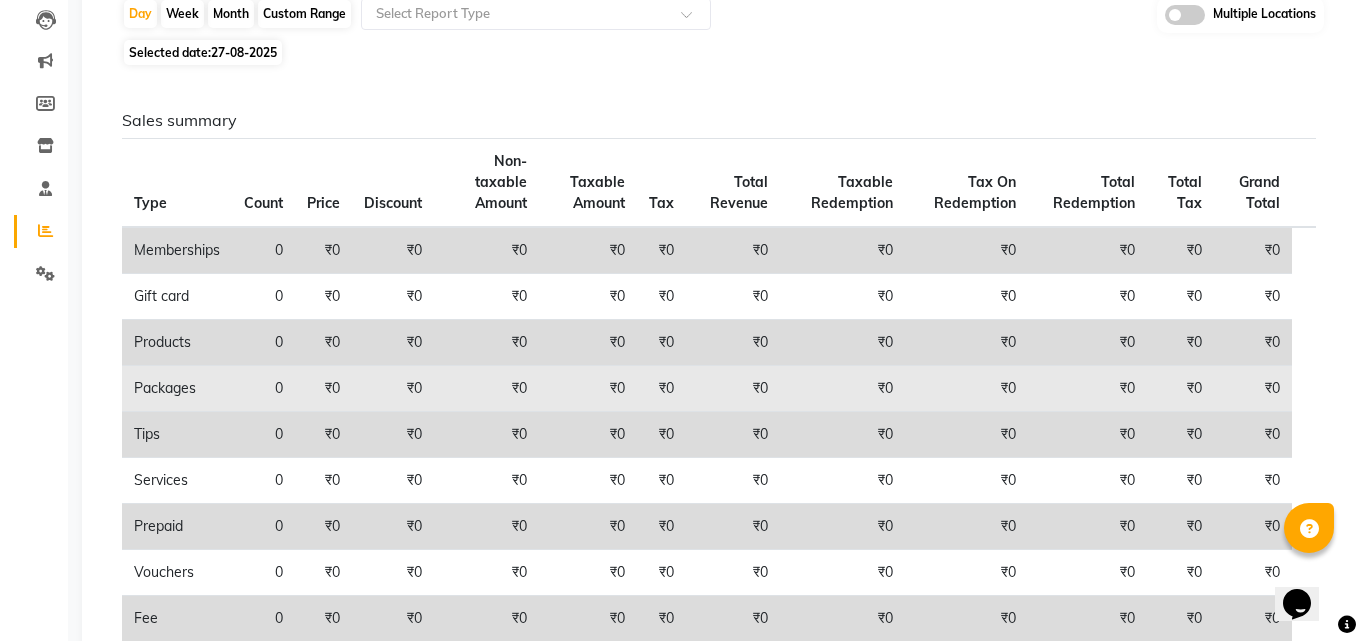 scroll, scrollTop: 0, scrollLeft: 0, axis: both 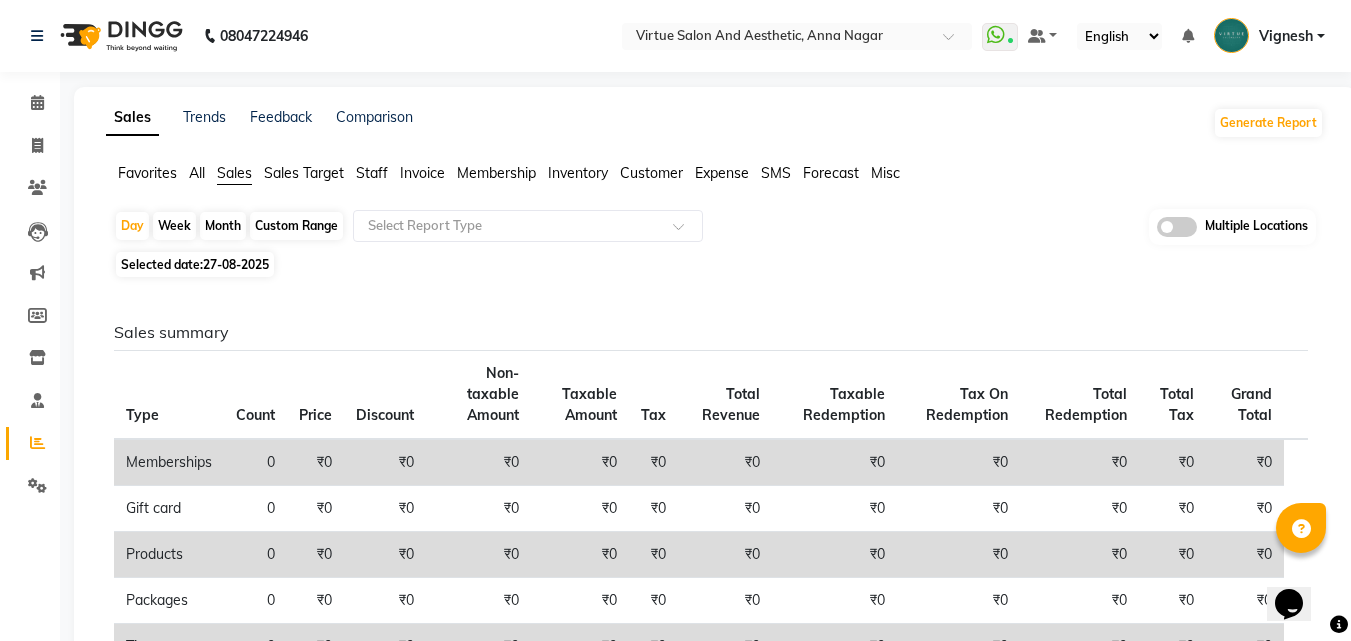 click on "Custom Range" 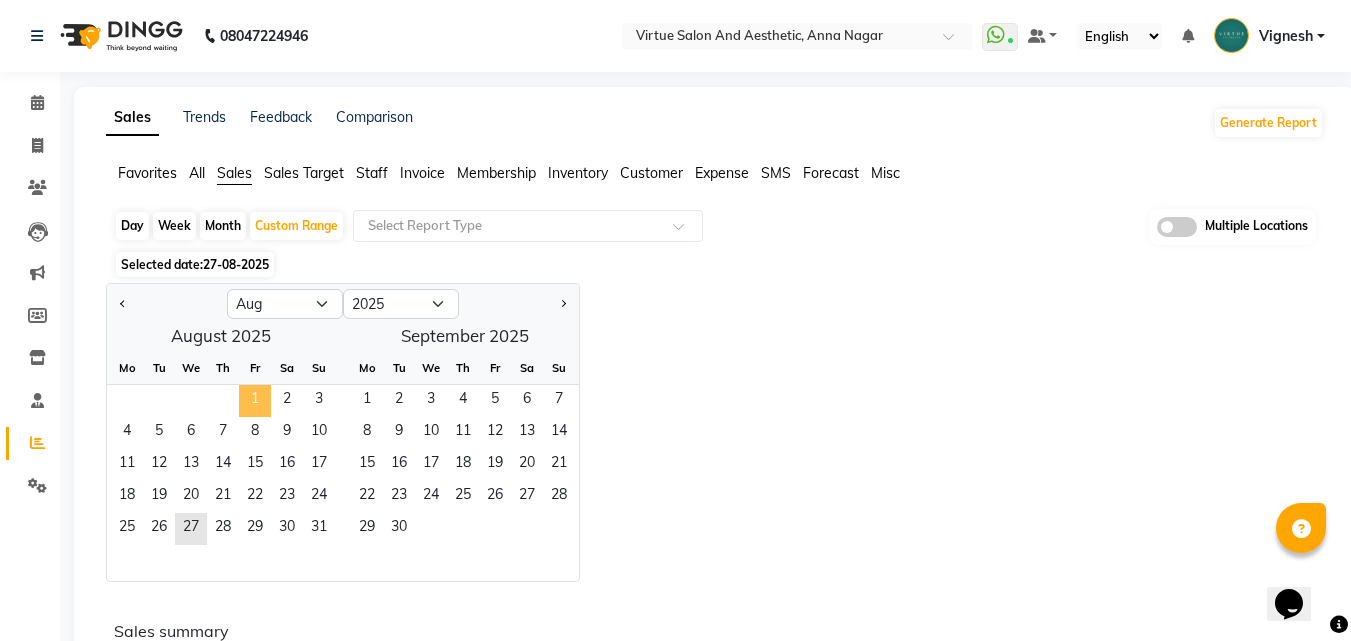 click on "1" 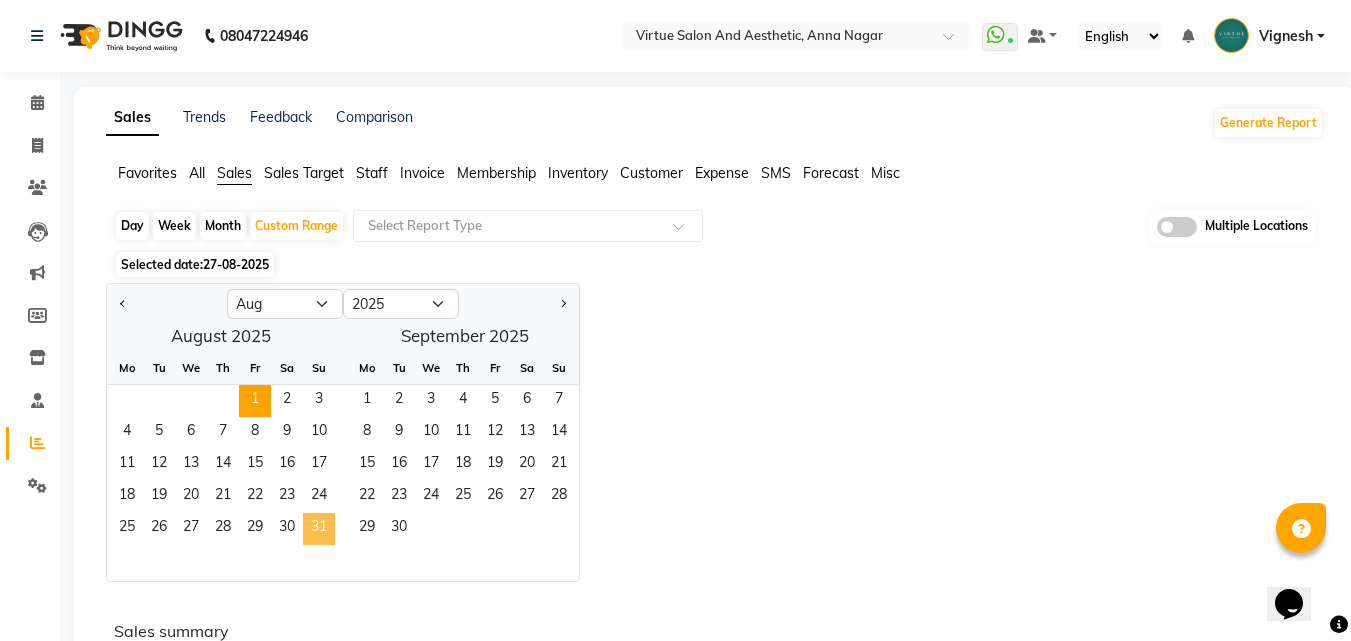 click on "31" 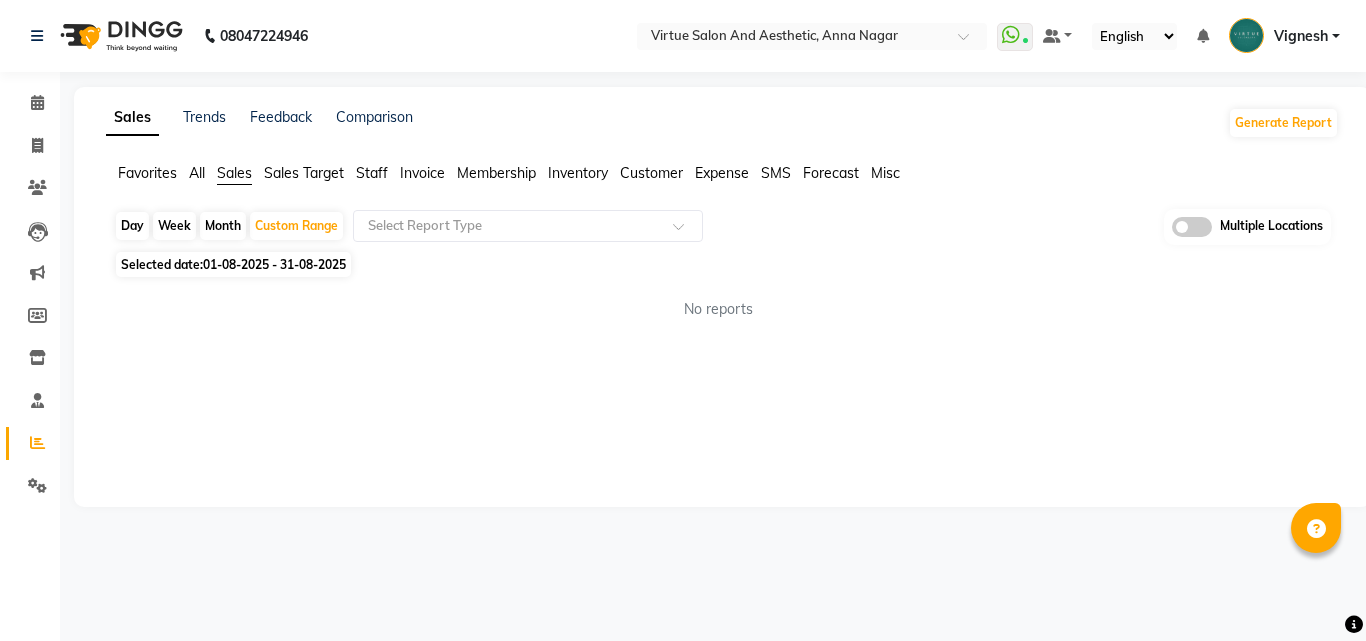 click on "Sales Trends Feedback Comparison Generate Report Favorites All Sales Sales Target Staff Invoice Membership Inventory Customer Expense SMS Forecast Misc  Day   Week   Month   Custom Range  Select Report Type Multiple Locations Selected date:  01-08-2025 - 31-08-2025  No reports ★ Mark as Favorite  Choose how you'd like to save "" report to favorites  Save to Personal Favorites:   Only you can see this report in your favorites tab. Share with Organization:   Everyone in your organization can see this report in their favorites tab.  Save to Favorites" 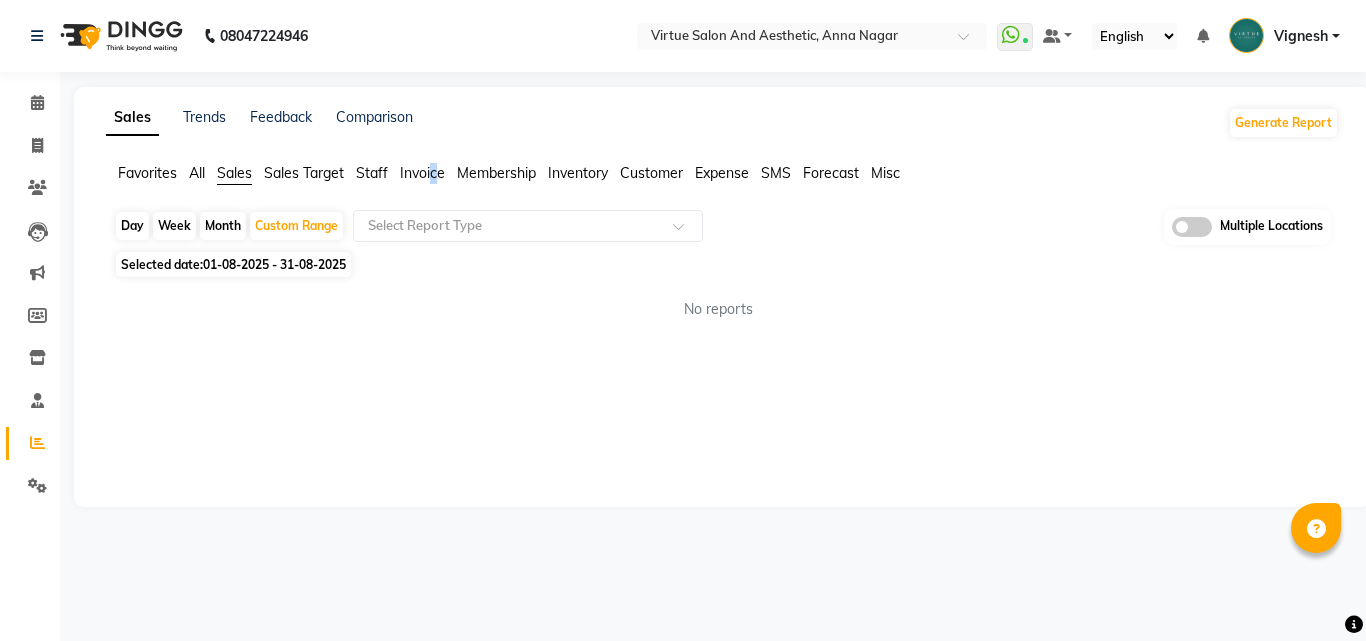 click on "Invoice" 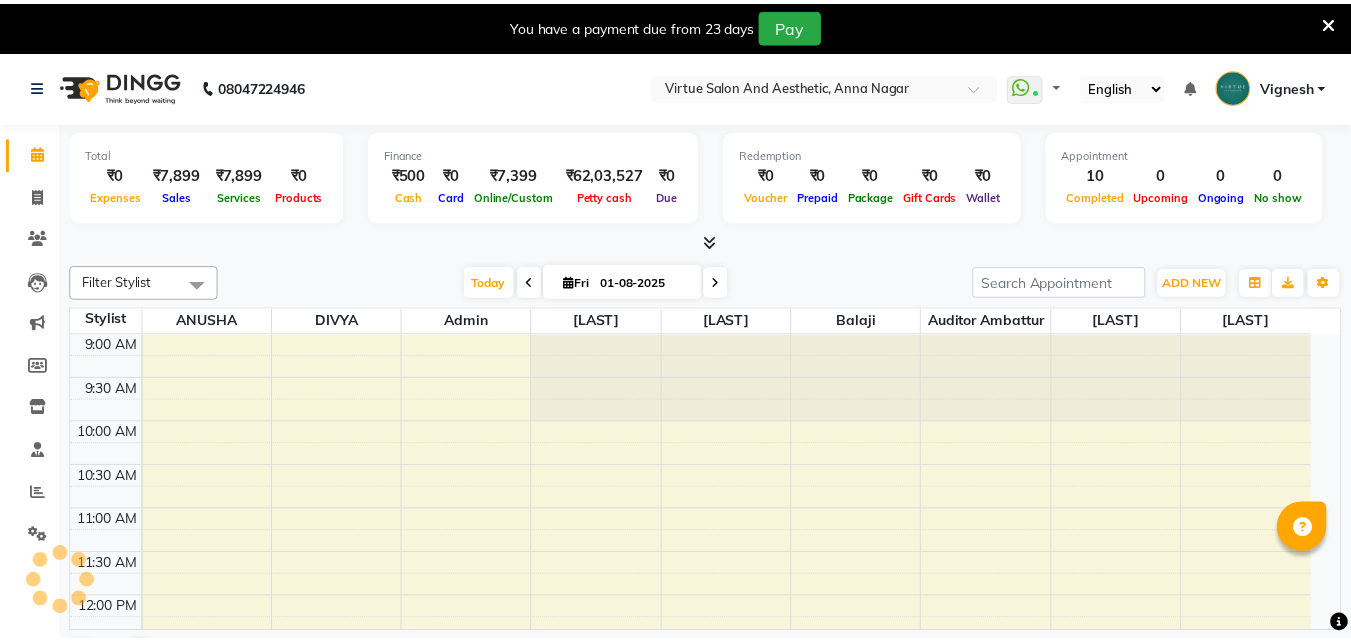 scroll, scrollTop: 0, scrollLeft: 0, axis: both 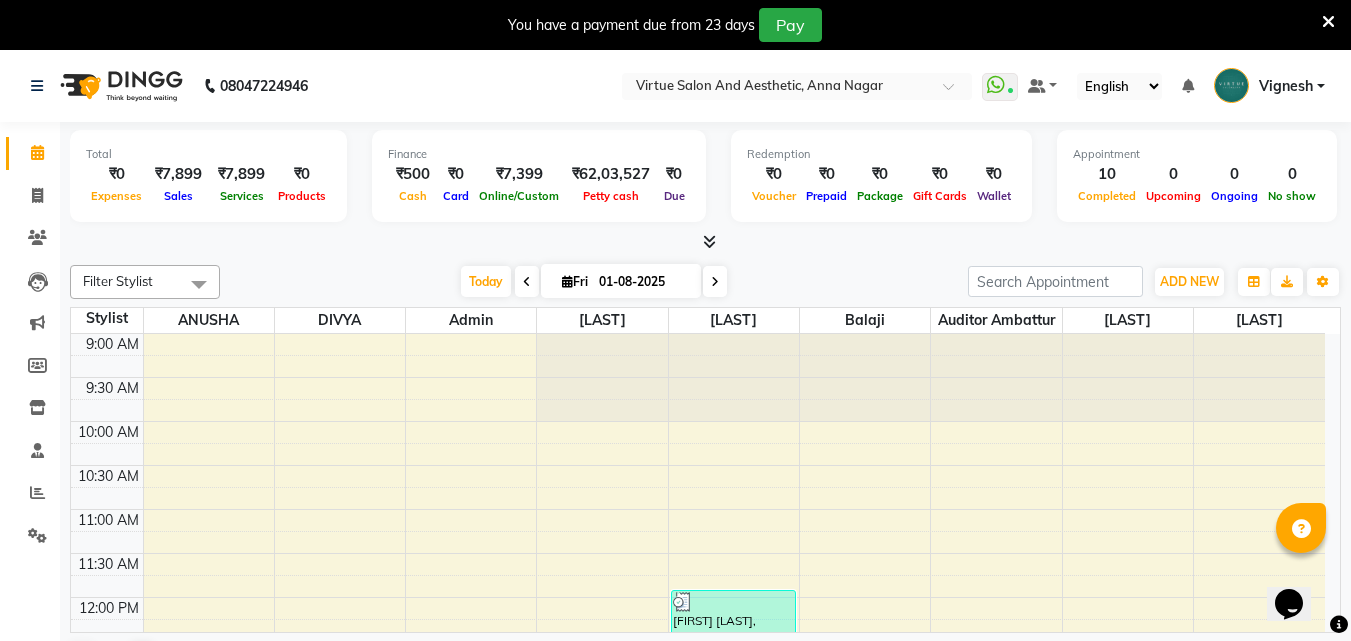 click at bounding box center [1328, 22] 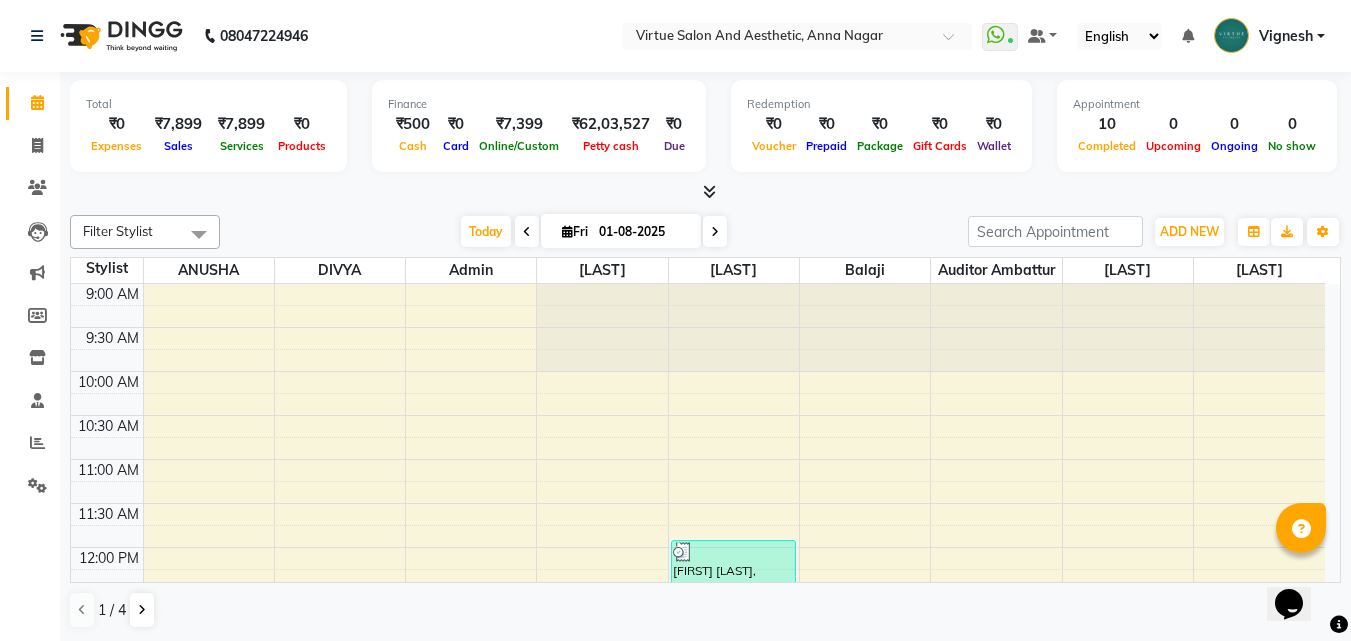 click on "Settings" 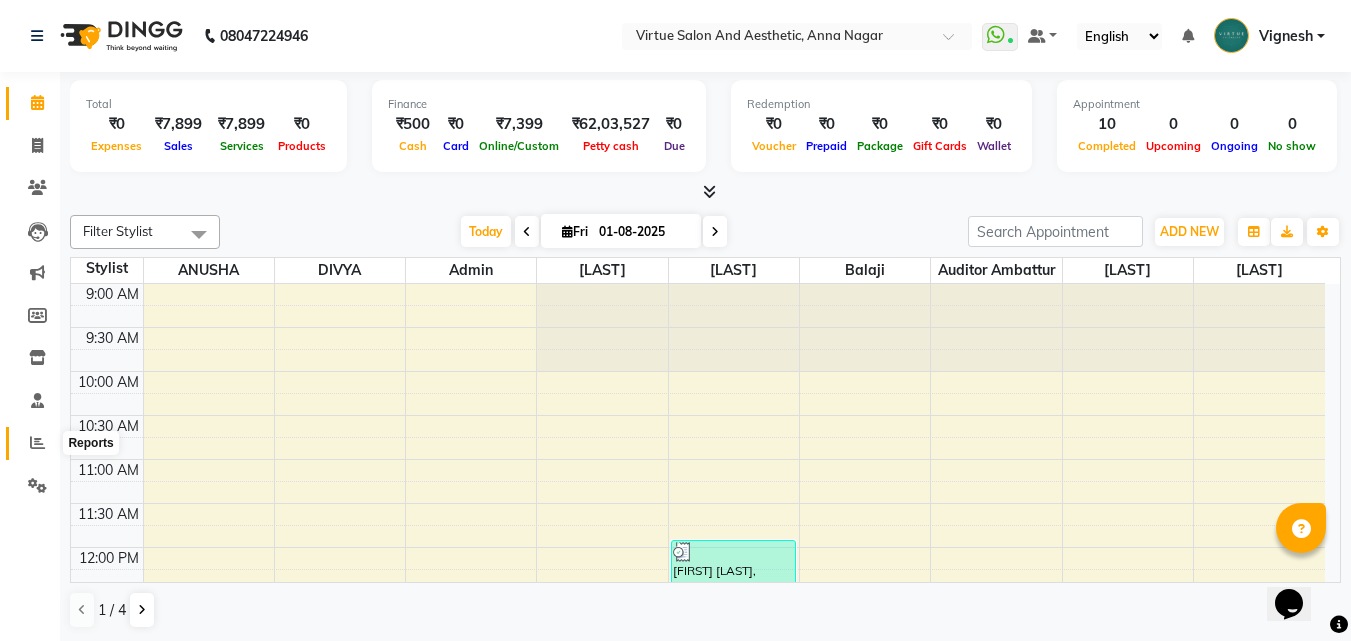 click 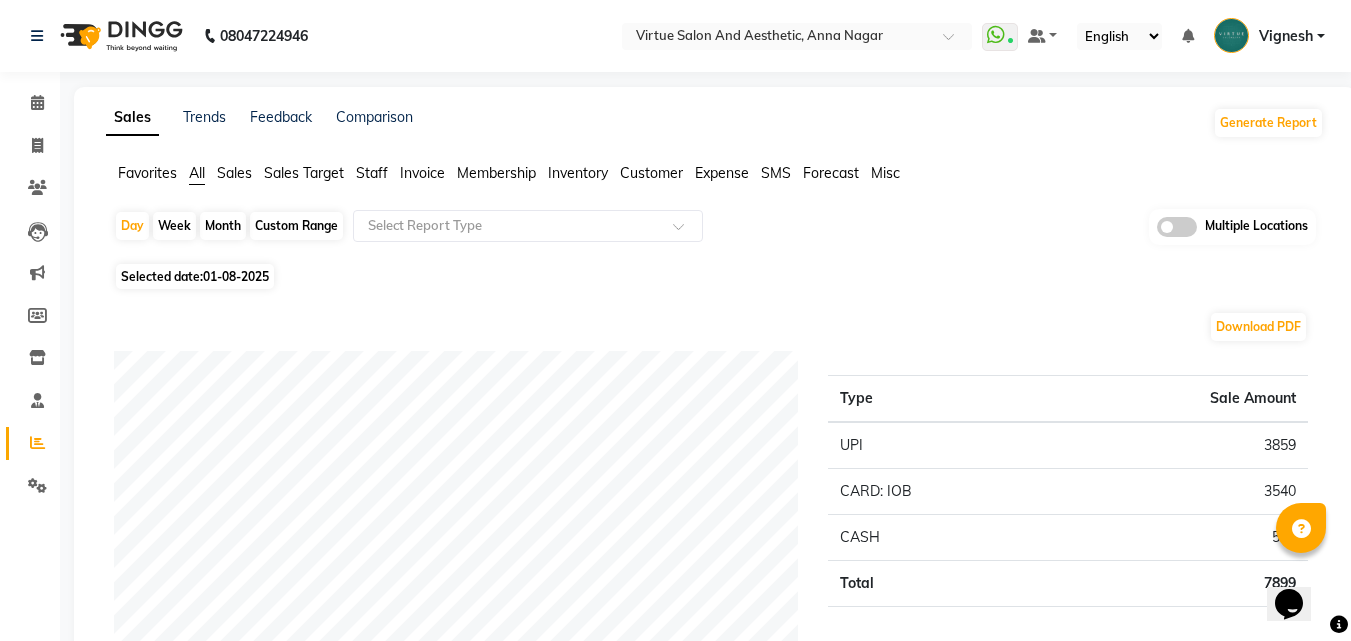 click on "Reports" 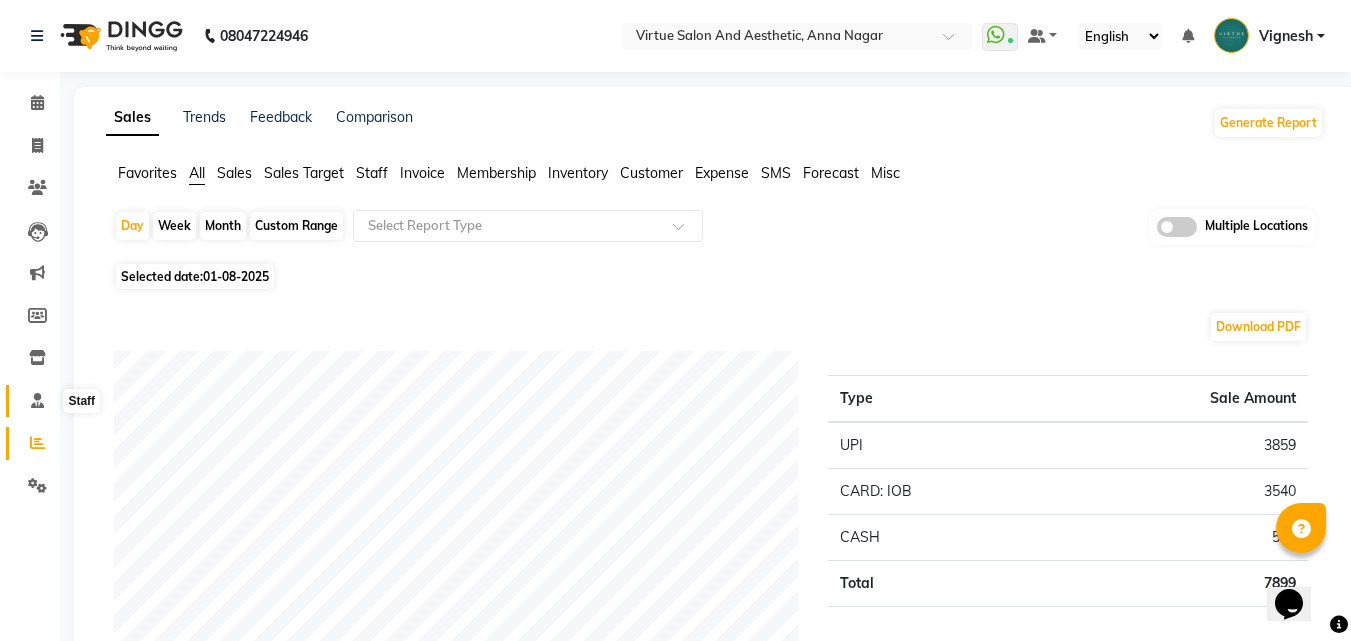 click 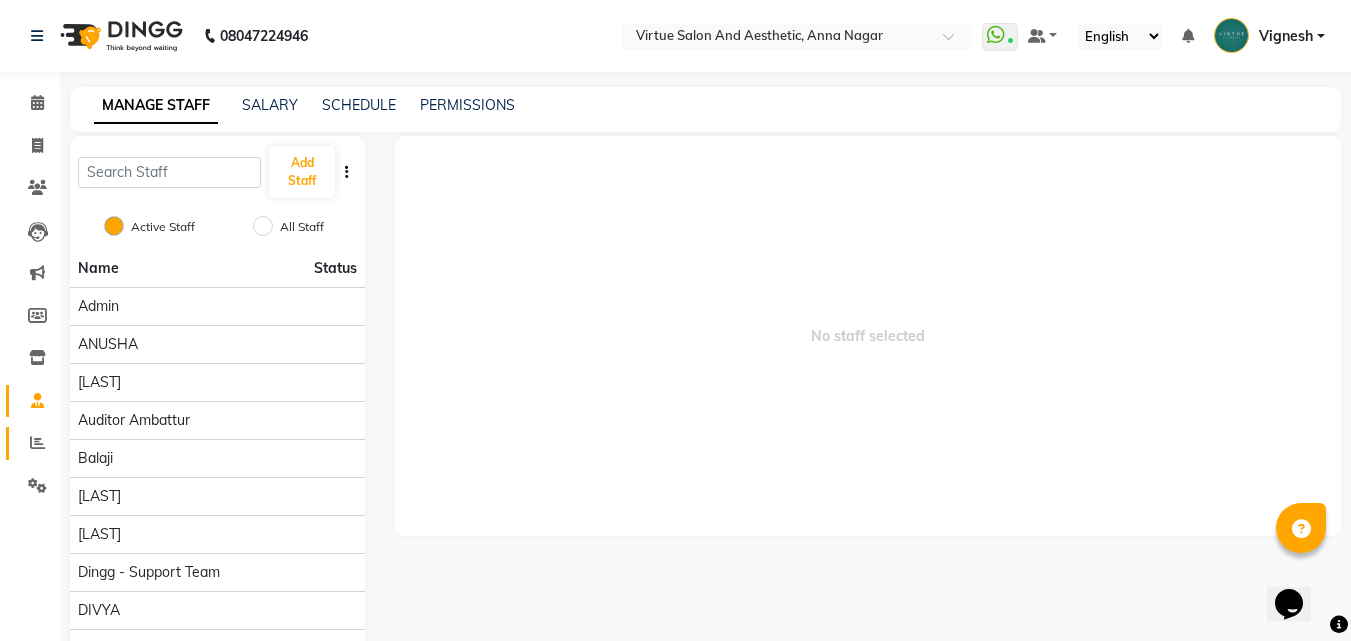 click on "Reports" 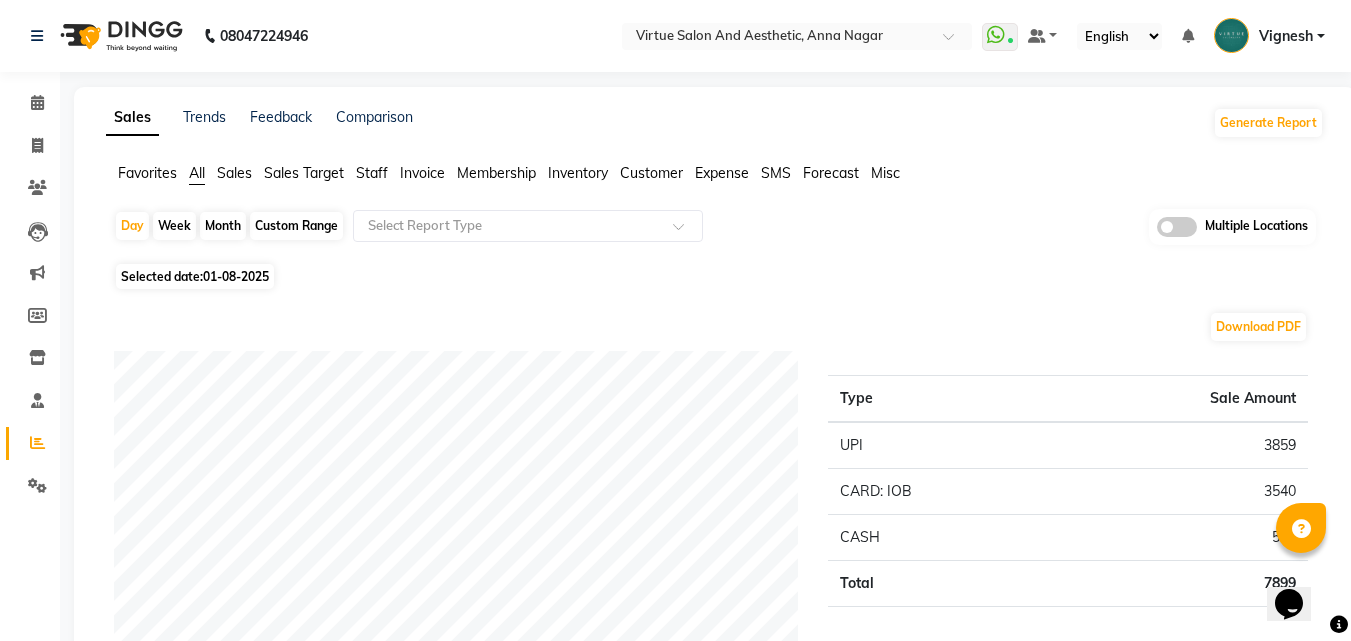 click on "Sales" 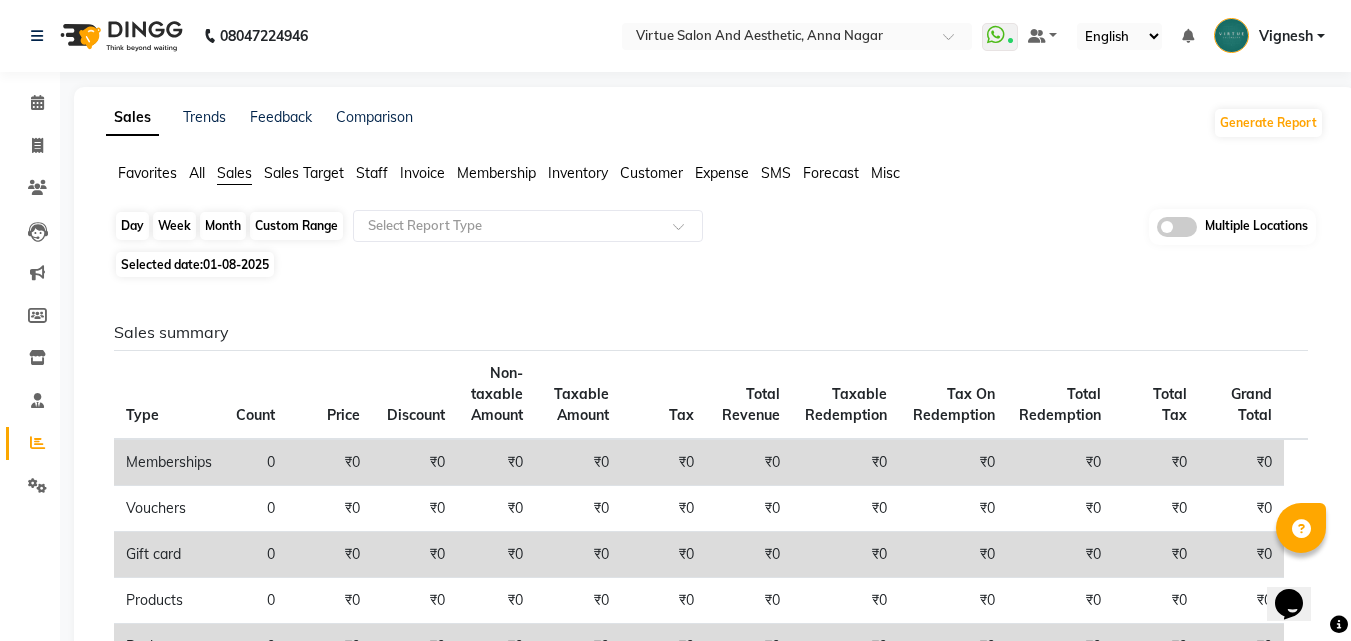 click on "Day" 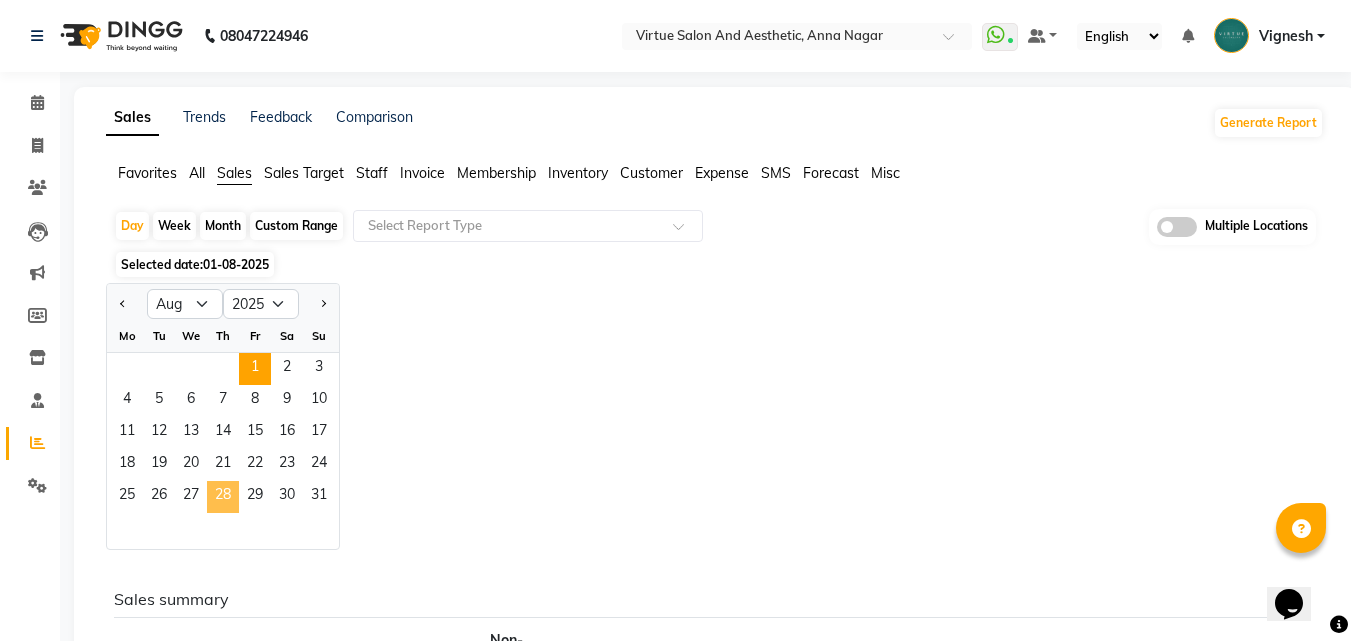 click on "28" 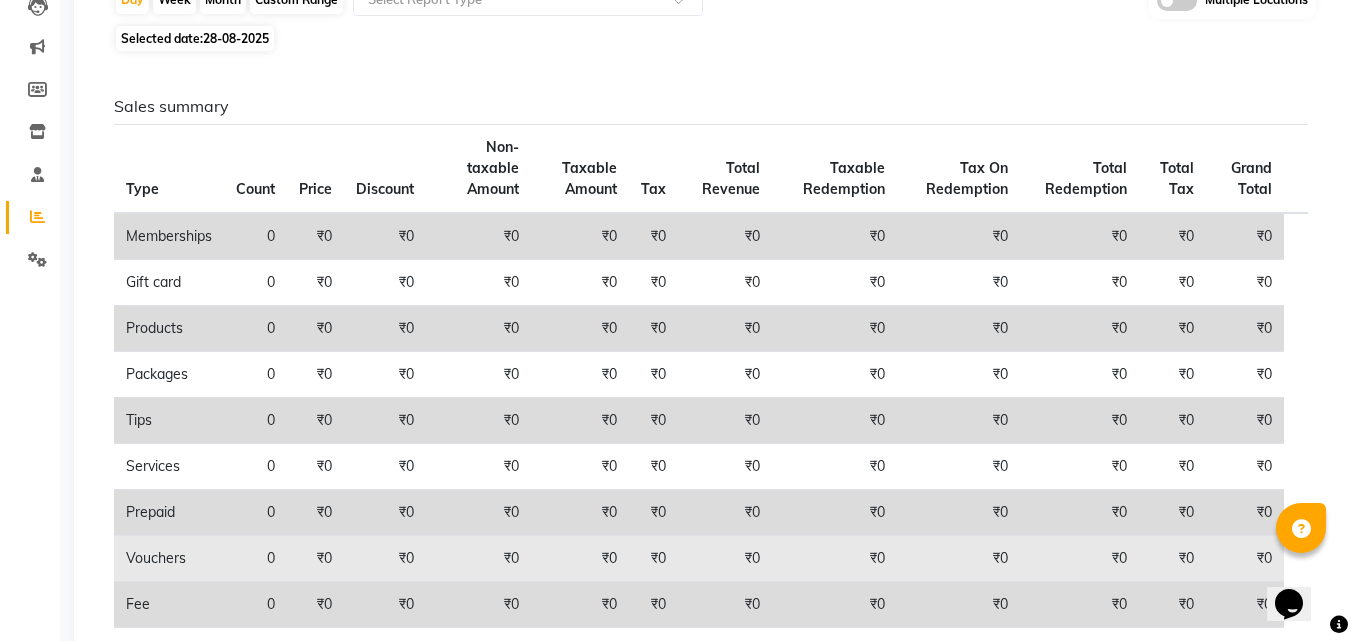 scroll, scrollTop: 22, scrollLeft: 0, axis: vertical 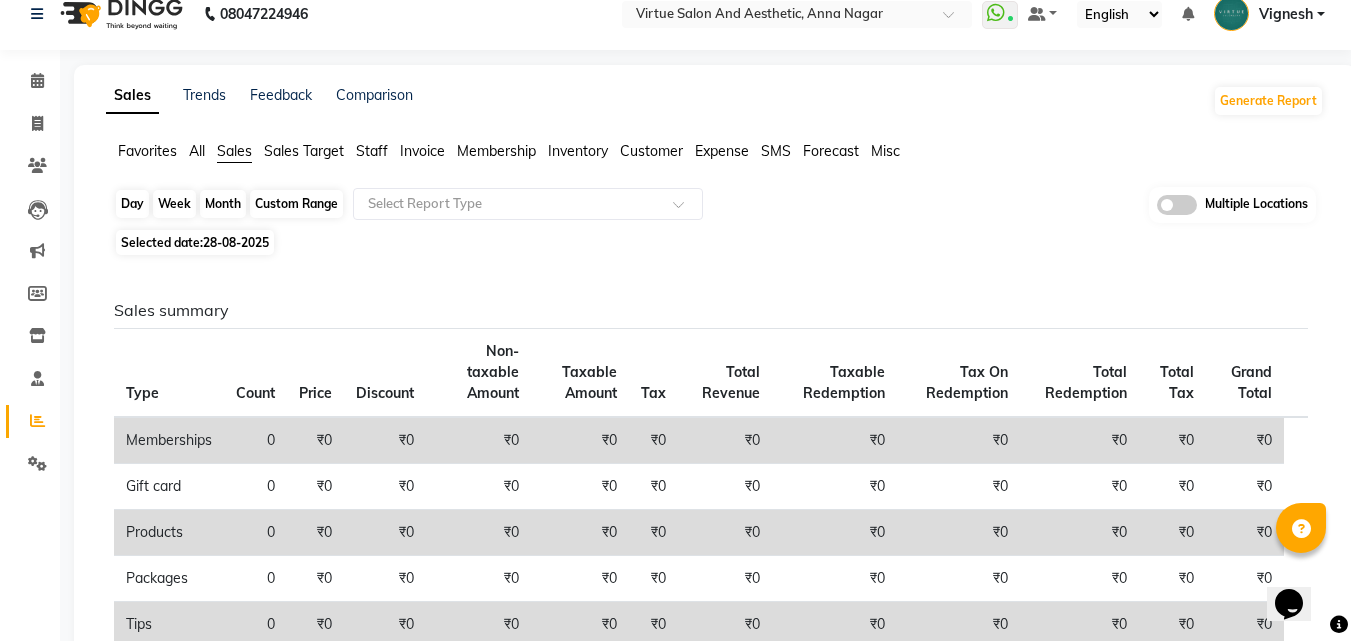click on "Day" 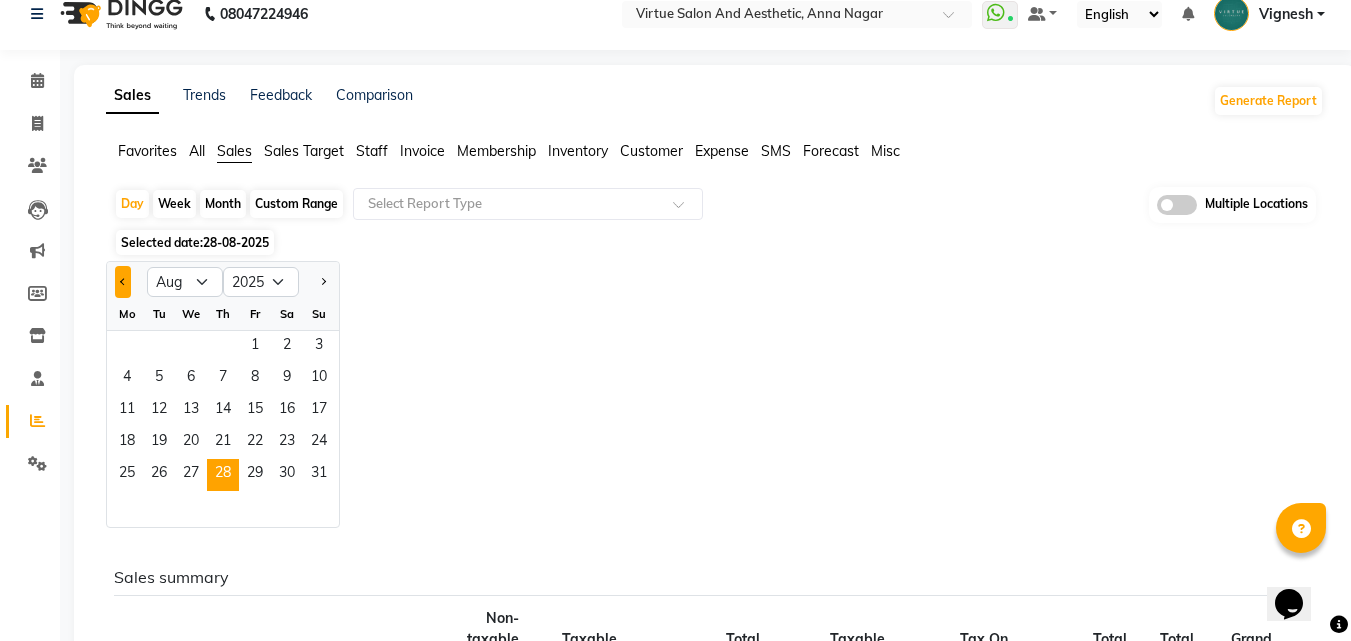 click 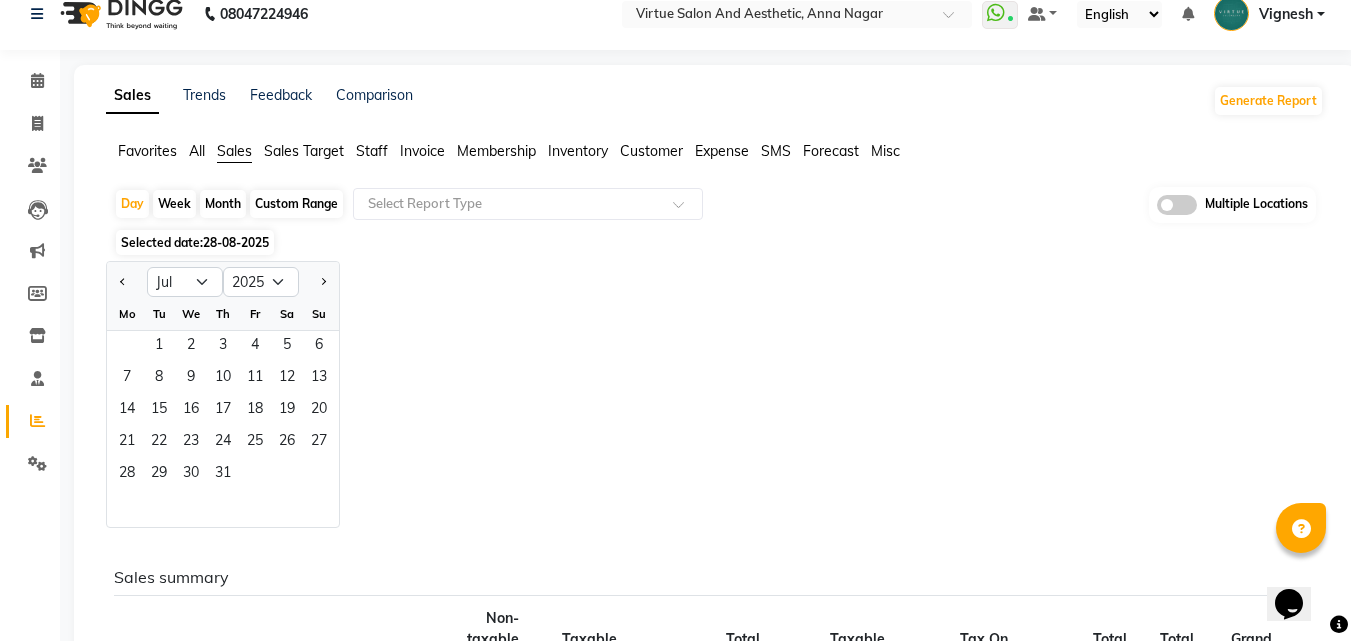 click on "Favorites All Sales Sales Target Staff Invoice Membership Inventory Customer Expense SMS Forecast Misc  Day   Week   Month   Custom Range  Select Report Type Multiple Locations Selected date:  [DATE]  Jan Feb Mar Apr May Jun Jul Aug Sep Oct Nov Dec 2015 2016 2017 2018 2019 2020 2021 2022 2023 2024 2025 2026 2027 2028 2029 2030 2031 2032 2033 2034 2035 Mo Tu We Th Fr Sa Su  1   2   3   4   5   6   7   8   9   10   11   12   13   14   15   16   17   18   19   20   21   22   23   24   25   26   27   28   29   30   31  Sales summary Type Count Price Discount Non-taxable Amount Taxable Amount Tax Total Revenue Taxable Redemption Tax On Redemption Total Redemption Total Tax Grand Total  Memberships 0 ₹0 ₹0 ₹0 ₹0 ₹0 ₹0 ₹0 ₹0 ₹0 ₹0 ₹0  Gift card 0 ₹0 ₹0 ₹0 ₹0 ₹0 ₹0 ₹0 ₹0 ₹0 ₹0 ₹0  Products 0 ₹0 ₹0 ₹0 ₹0 ₹0 ₹0 ₹0 ₹0 ₹0 ₹0 ₹0  Packages 0 ₹0 ₹0 ₹0 ₹0 ₹0 ₹0 ₹0 ₹0 ₹0 ₹0 ₹0  Tips 0 ₹0 ₹0 ₹0 ₹0 ₹0 ₹0 ₹0 ₹0 ₹0 ₹0 0" 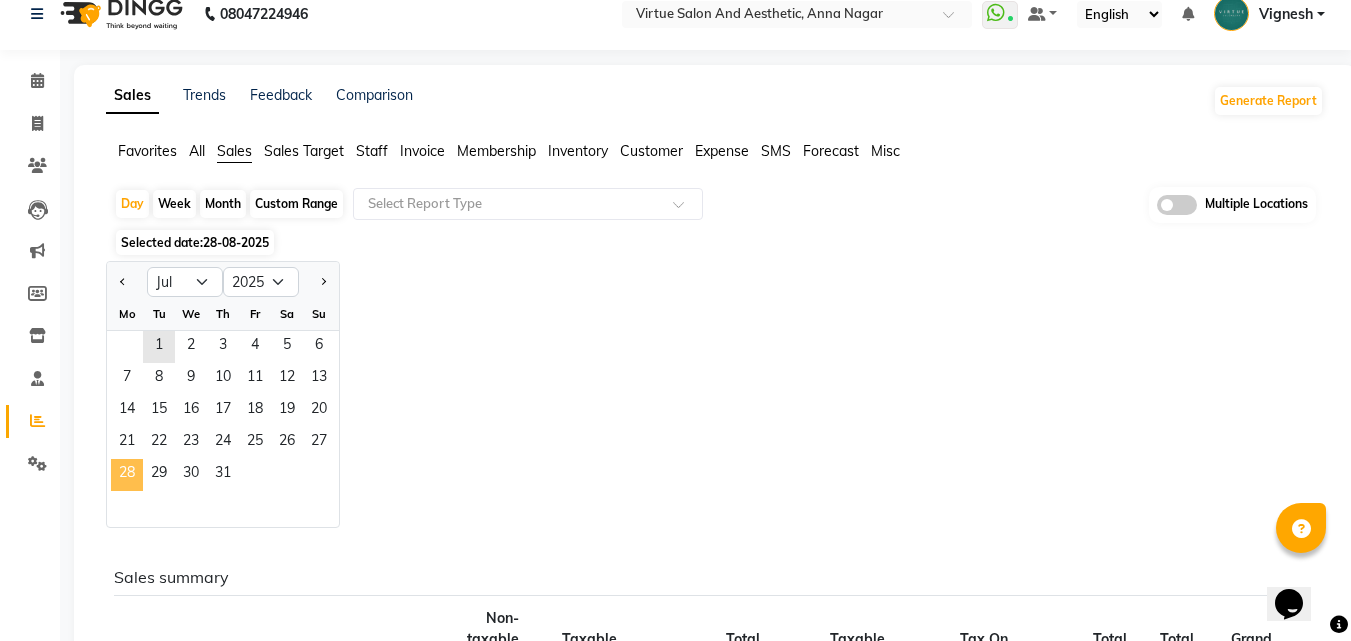 click on "28" 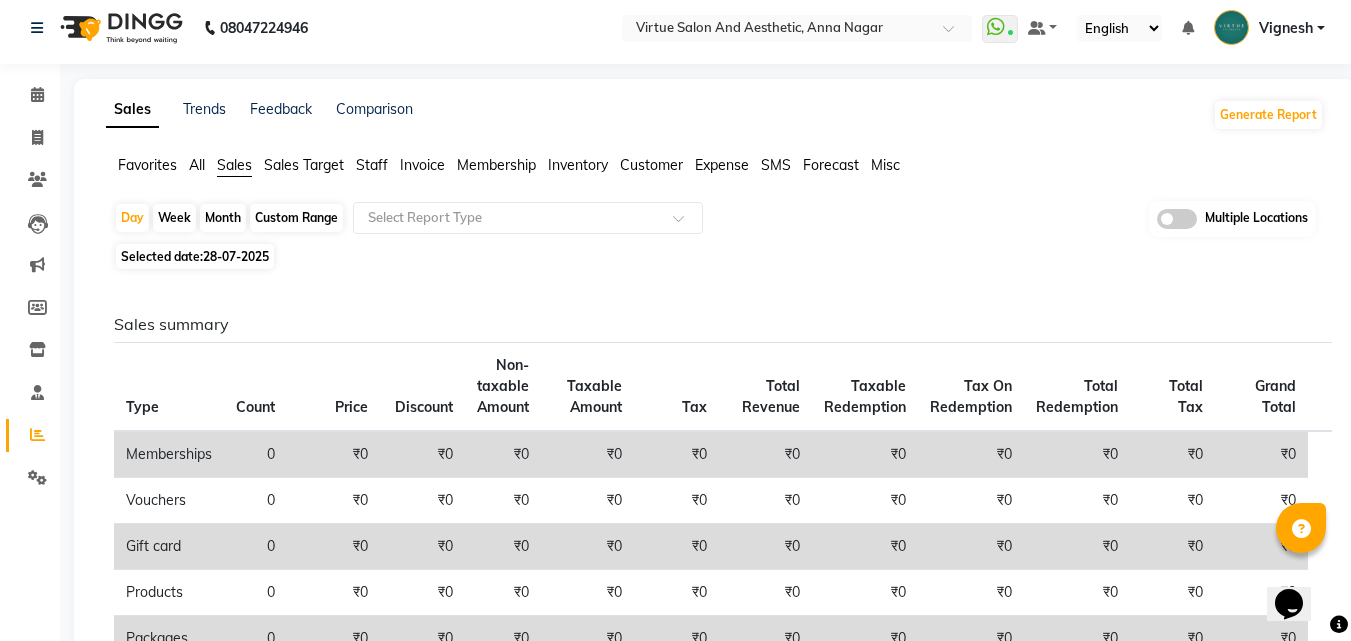 scroll, scrollTop: 0, scrollLeft: 0, axis: both 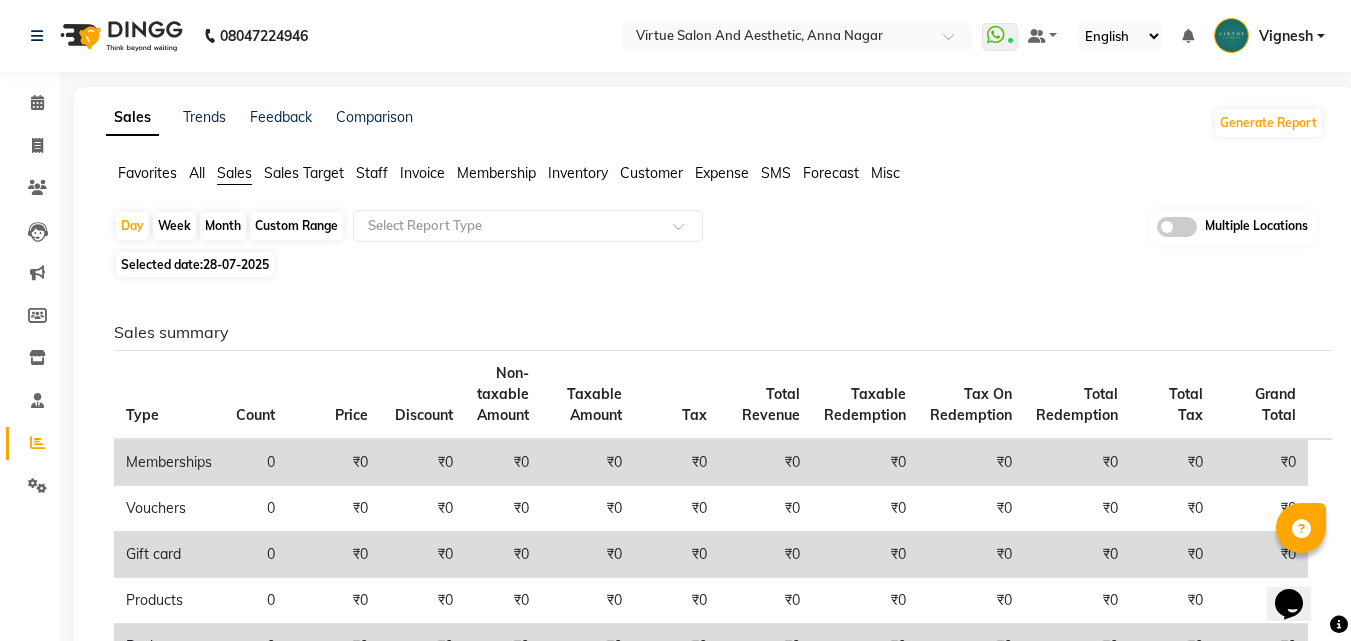 click on "Sales summary Type Count Price Discount Non-taxable Amount Taxable Amount Tax Total Revenue Taxable Redemption Tax On Redemption Total Redemption Total Tax Grand Total  Memberships 0 ₹0 ₹0 ₹0 ₹0 ₹0 ₹0 ₹0 ₹0 ₹0 ₹0 ₹0  Vouchers 0 ₹0 ₹0 ₹0 ₹0 ₹0 ₹0 ₹0 ₹0 ₹0 ₹0 ₹0  Gift card 0 ₹0 ₹0 ₹0 ₹0 ₹0 ₹0 ₹0 ₹0 ₹0 ₹0 ₹0  Products 0 ₹0 ₹0 ₹0 ₹0 ₹0 ₹0 ₹0 ₹0 ₹0 ₹0 ₹0  Packages 0 ₹0 ₹0 ₹0 ₹0 ₹0 ₹0 ₹0 ₹0 ₹0 ₹0 ₹0  Tips 0 ₹0 ₹0 ₹0 ₹0 ₹0 ₹0 ₹0 ₹0 ₹0 ₹0 ₹0  Prepaid 0 ₹0 ₹0 ₹0 ₹0 ₹0 ₹0 ₹0 ₹0 ₹0 ₹0 ₹0  Services 21 ₹16,913.00 ₹1,222.50 ₹0 ₹15,690.50 ₹2,824.29 ₹18,514.79 ₹0 ₹0 ₹0 ₹2,824.29 ₹18,514.79  Fee 0 ₹0 ₹0 ₹0 ₹0 ₹0 ₹0 ₹0 ₹0 ₹0 ₹0 ₹0 Payment mode Payment Mode Count Total Redemption Tip Fee Advance Amount Invoice Amount  ONLINE 9 ₹11,307.99 ₹0 ₹0 ₹0 ₹0 ₹11,307.99  CARD: IOB 2 ₹6,206.80 ₹0 ₹0 ₹0 ₹0 ₹6,206.80  CASH" 